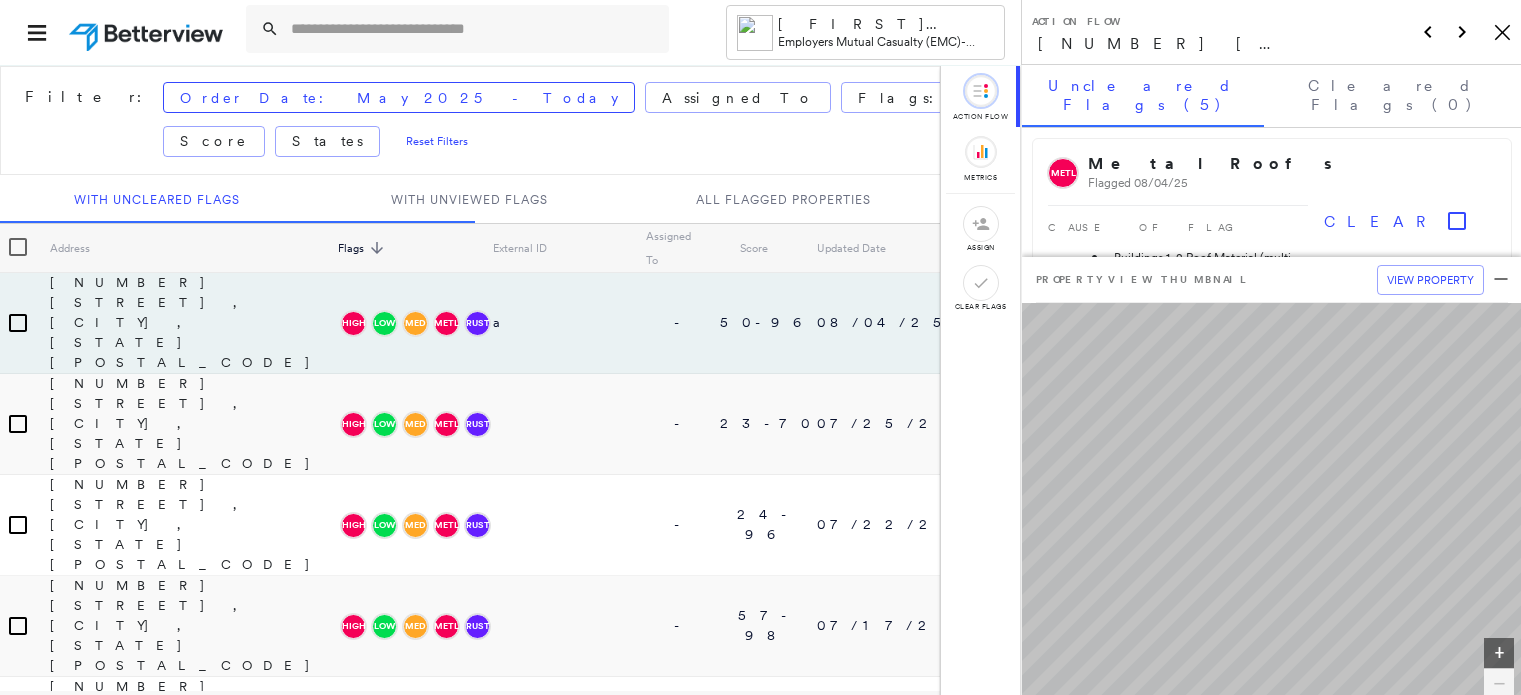 scroll, scrollTop: 0, scrollLeft: 0, axis: both 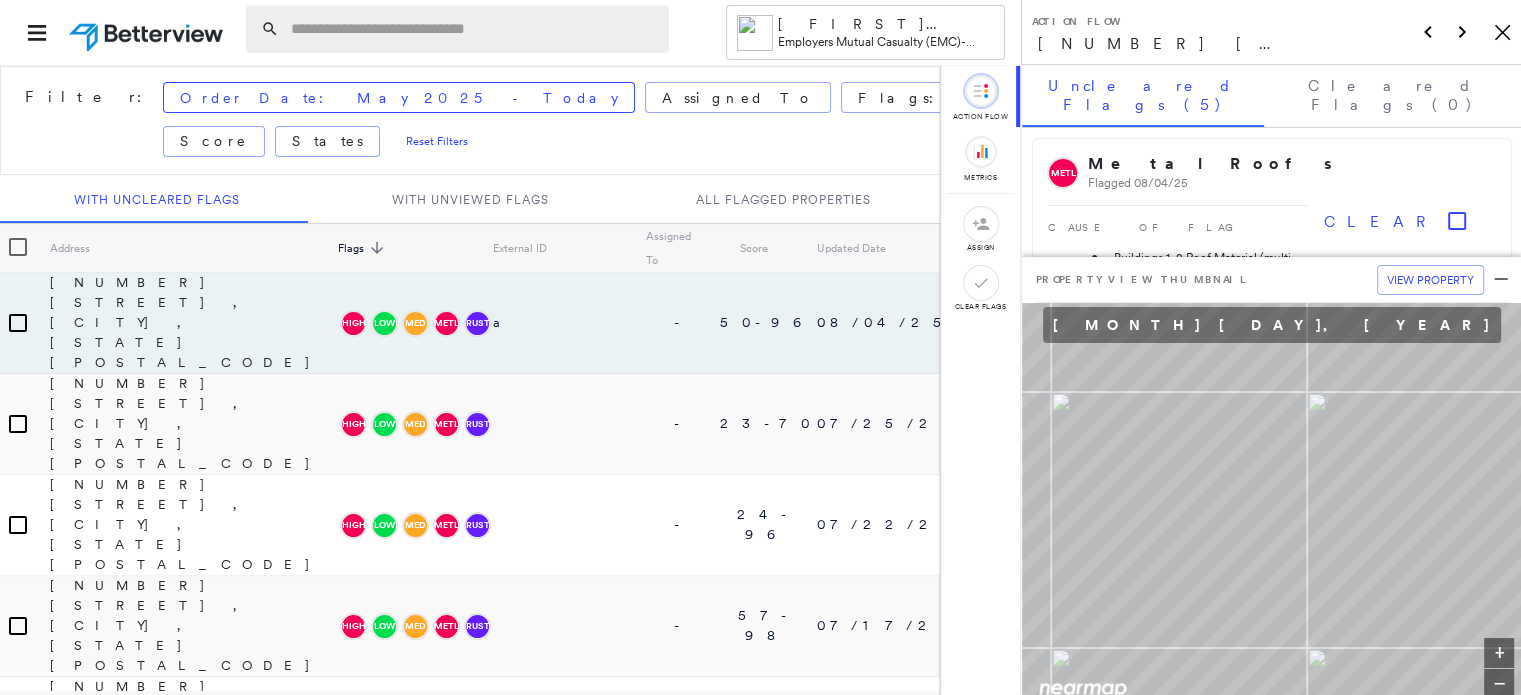 click at bounding box center [474, 29] 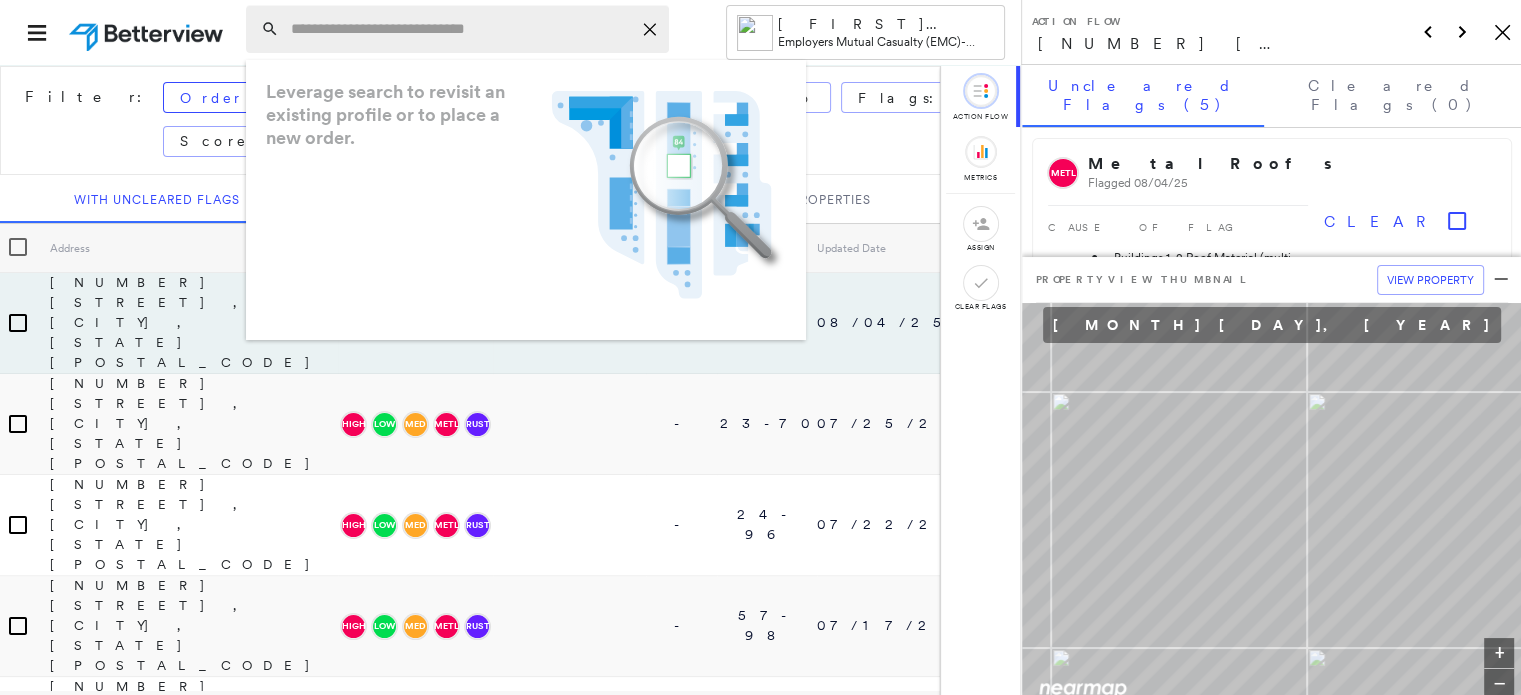 paste on "**********" 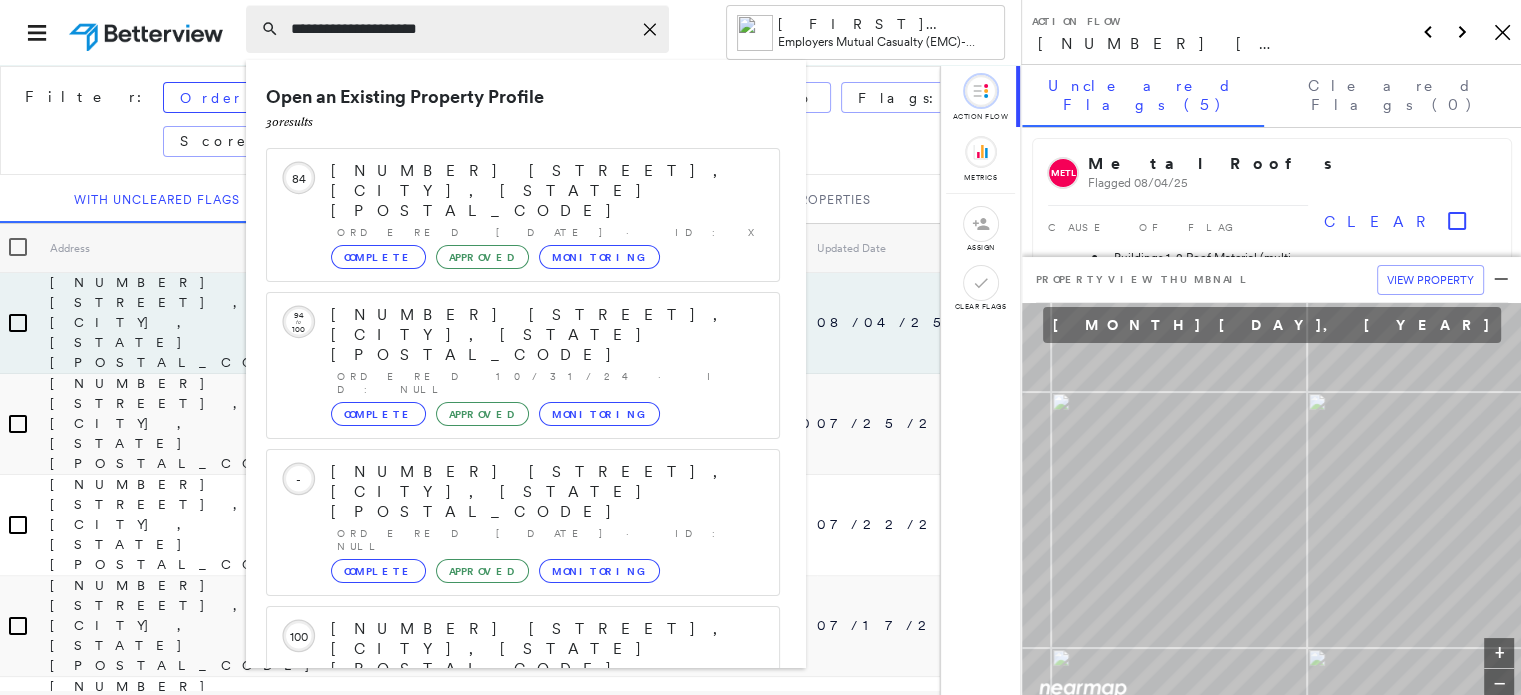 type on "**********" 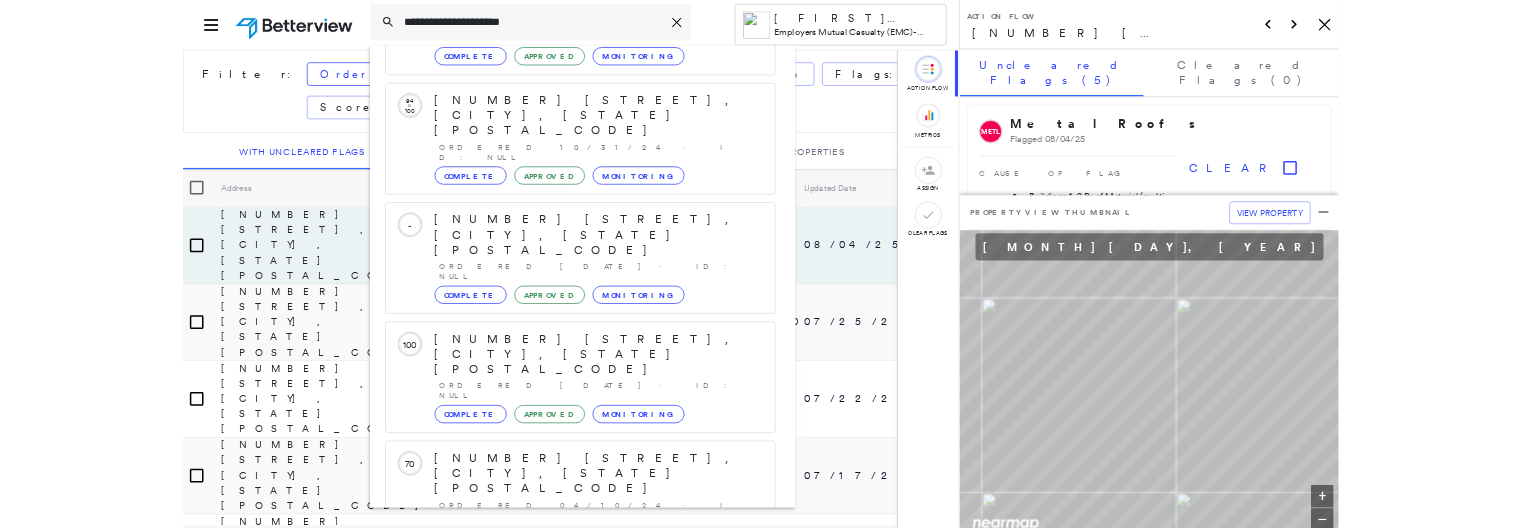 scroll, scrollTop: 208, scrollLeft: 0, axis: vertical 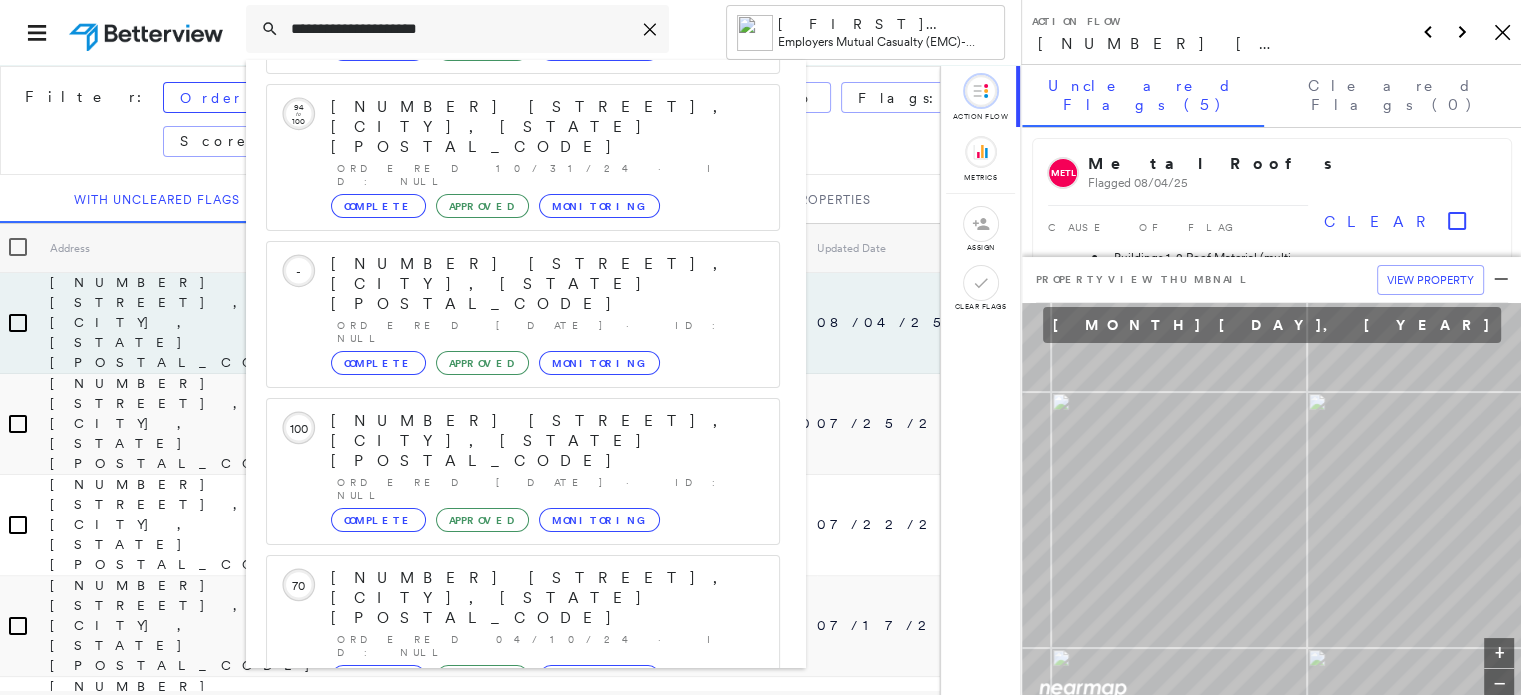 click on "[NUMBER] [STREET], [CITY], [STATE] [POSTAL_CODE]" at bounding box center [501, 890] 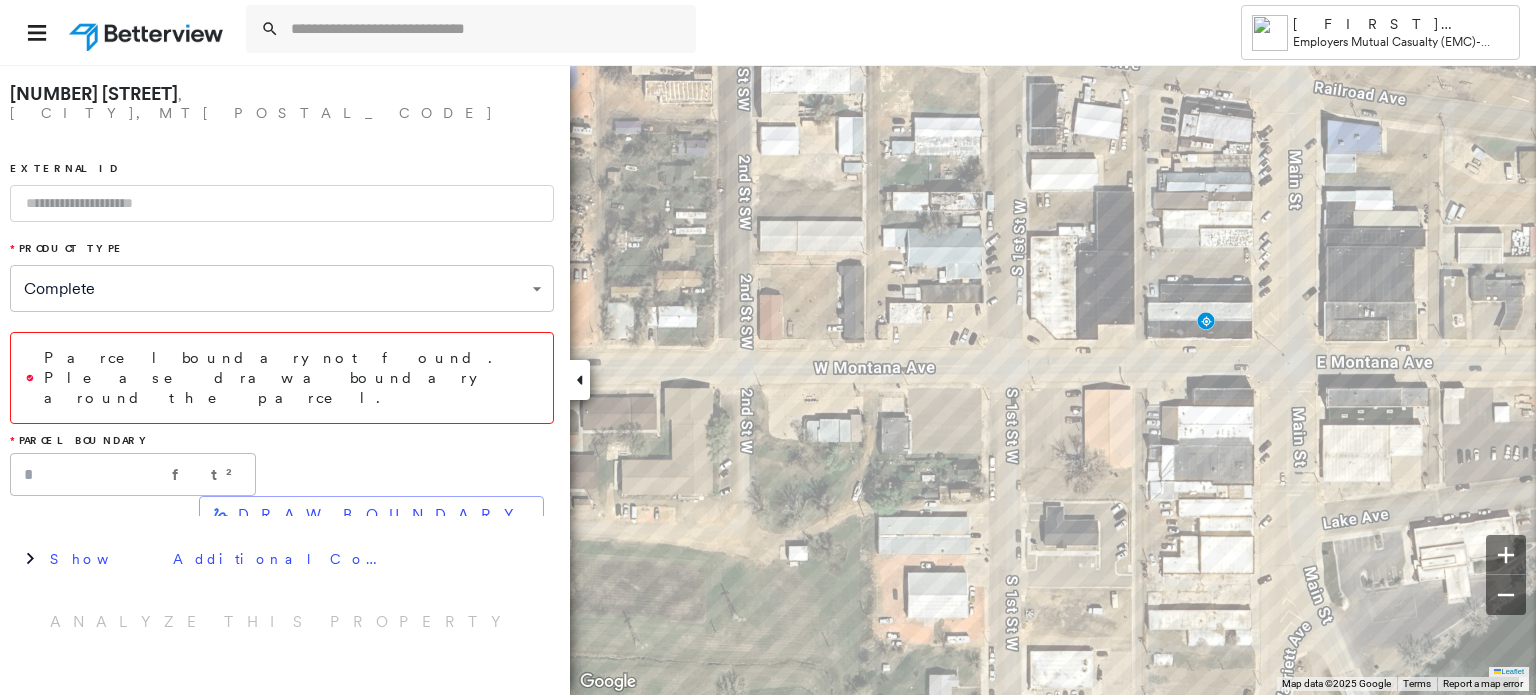 drag, startPoint x: 1183, startPoint y: 308, endPoint x: 1202, endPoint y: 317, distance: 21.023796 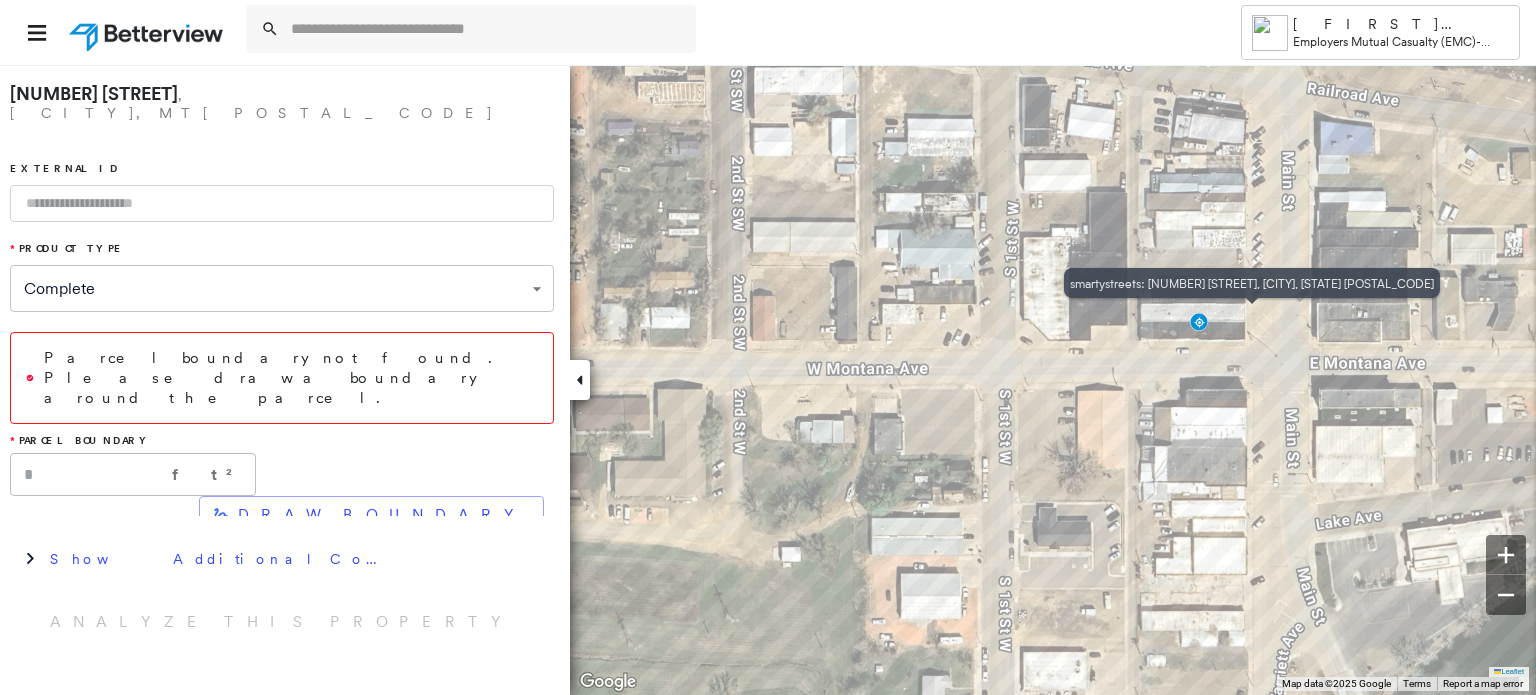 click 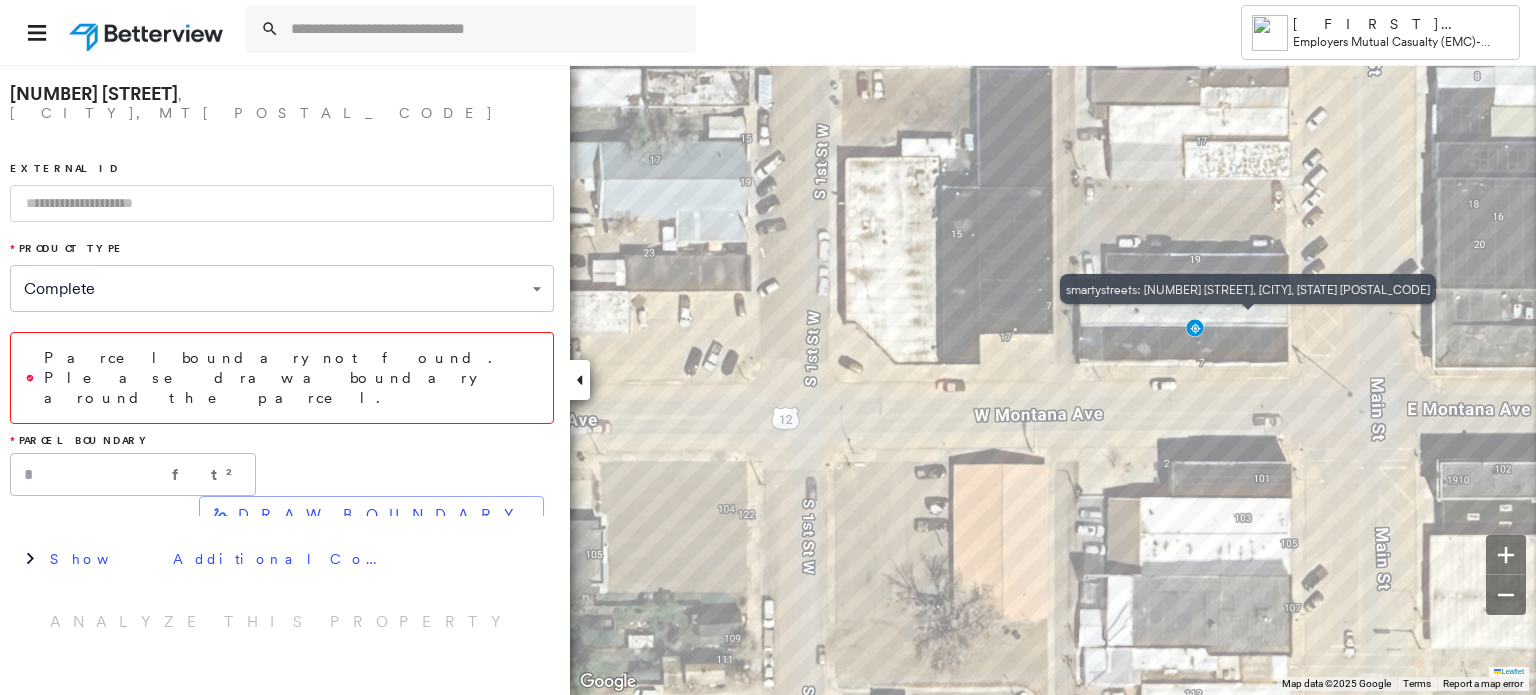 click 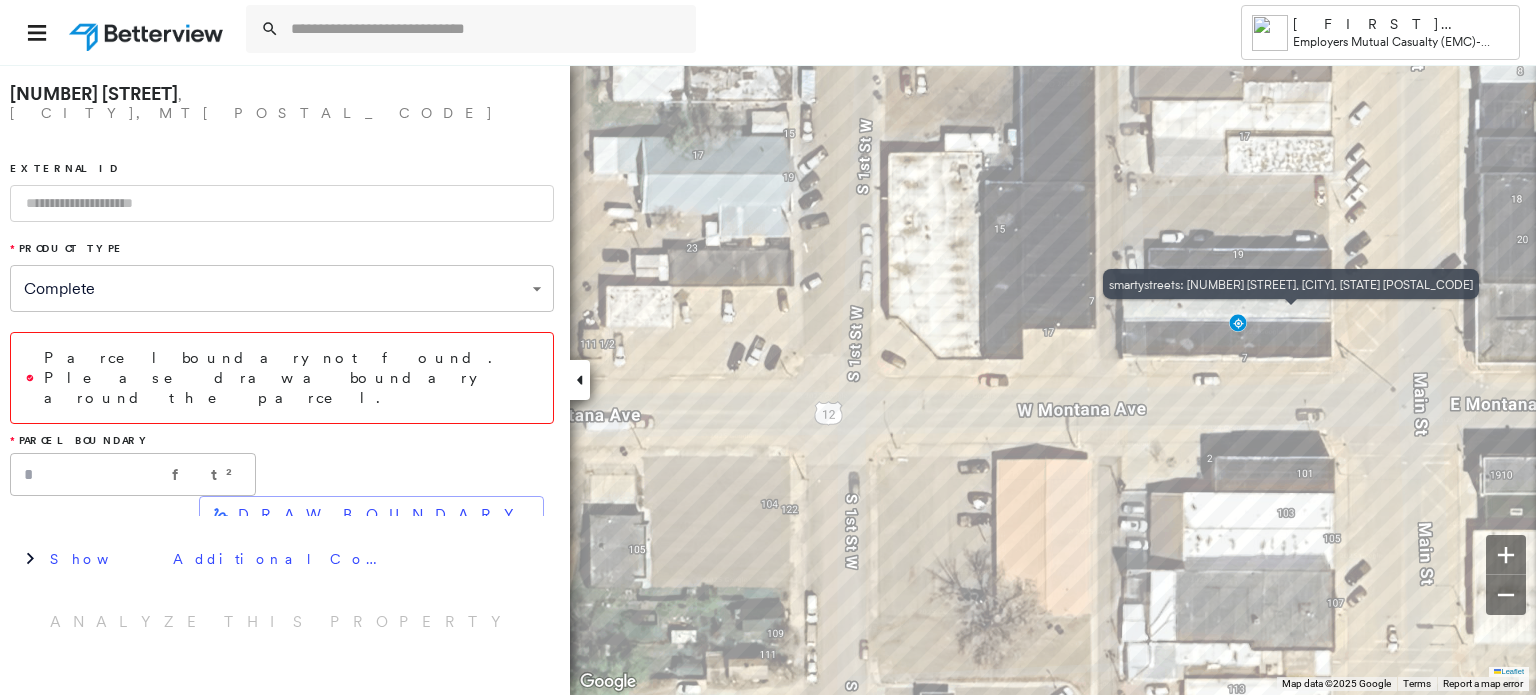 drag, startPoint x: 1204, startPoint y: 333, endPoint x: 1235, endPoint y: 324, distance: 32.280025 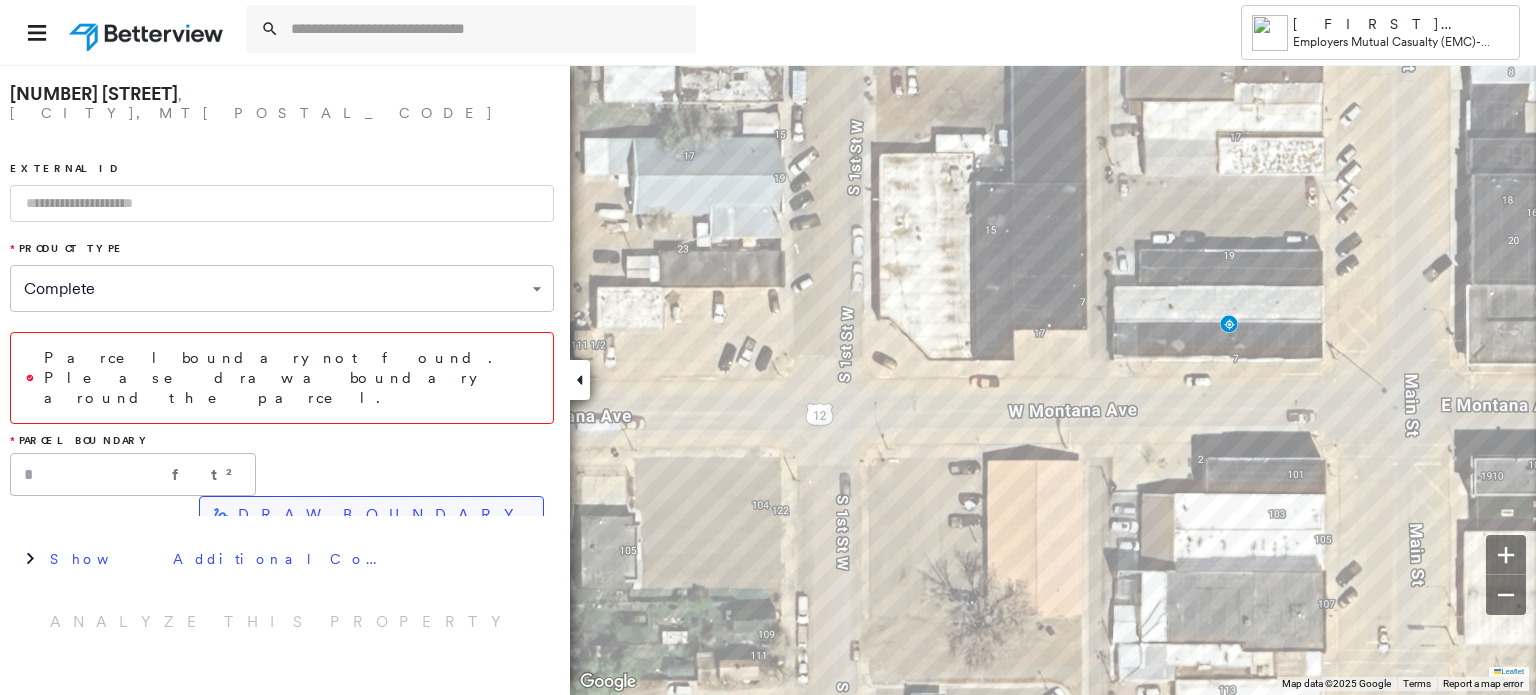click on "DRAW BOUNDARY" at bounding box center [382, 515] 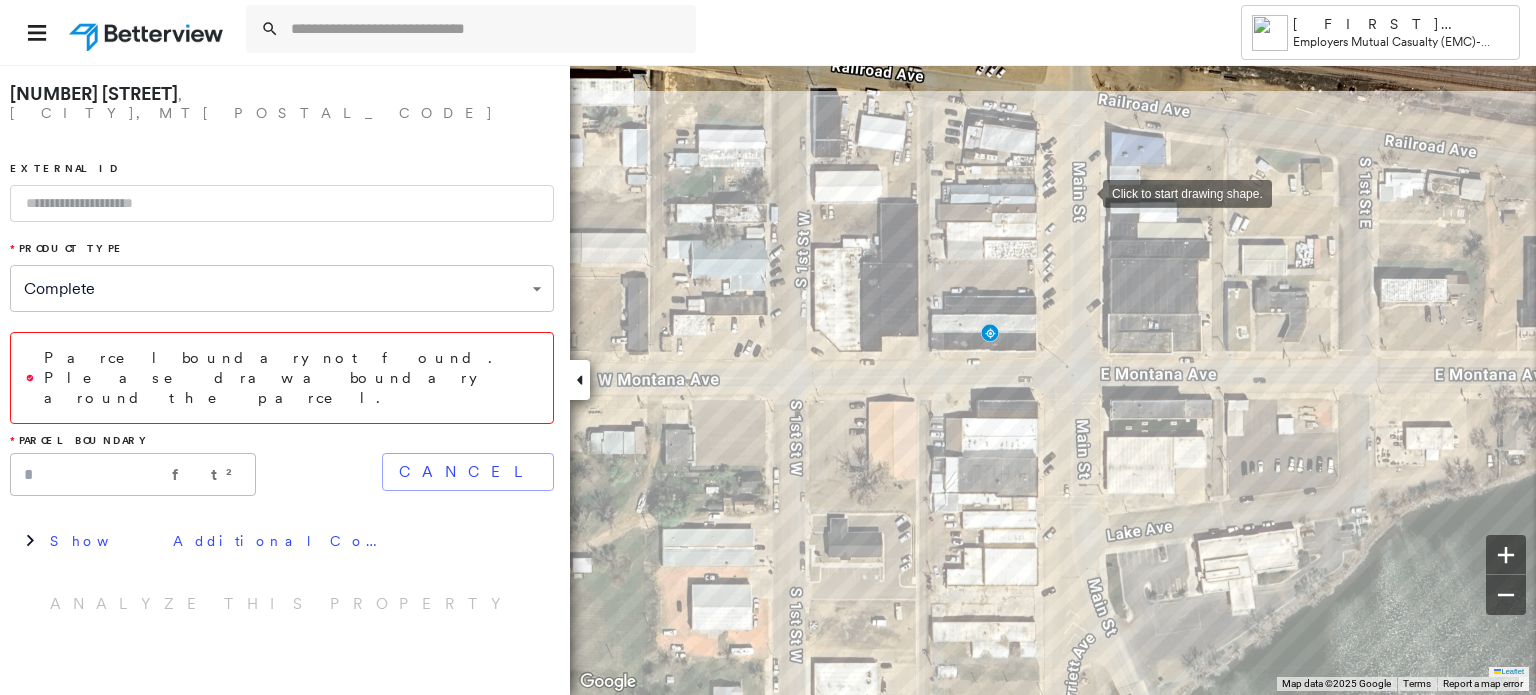 drag, startPoint x: 1065, startPoint y: 99, endPoint x: 1083, endPoint y: 189, distance: 91.78235 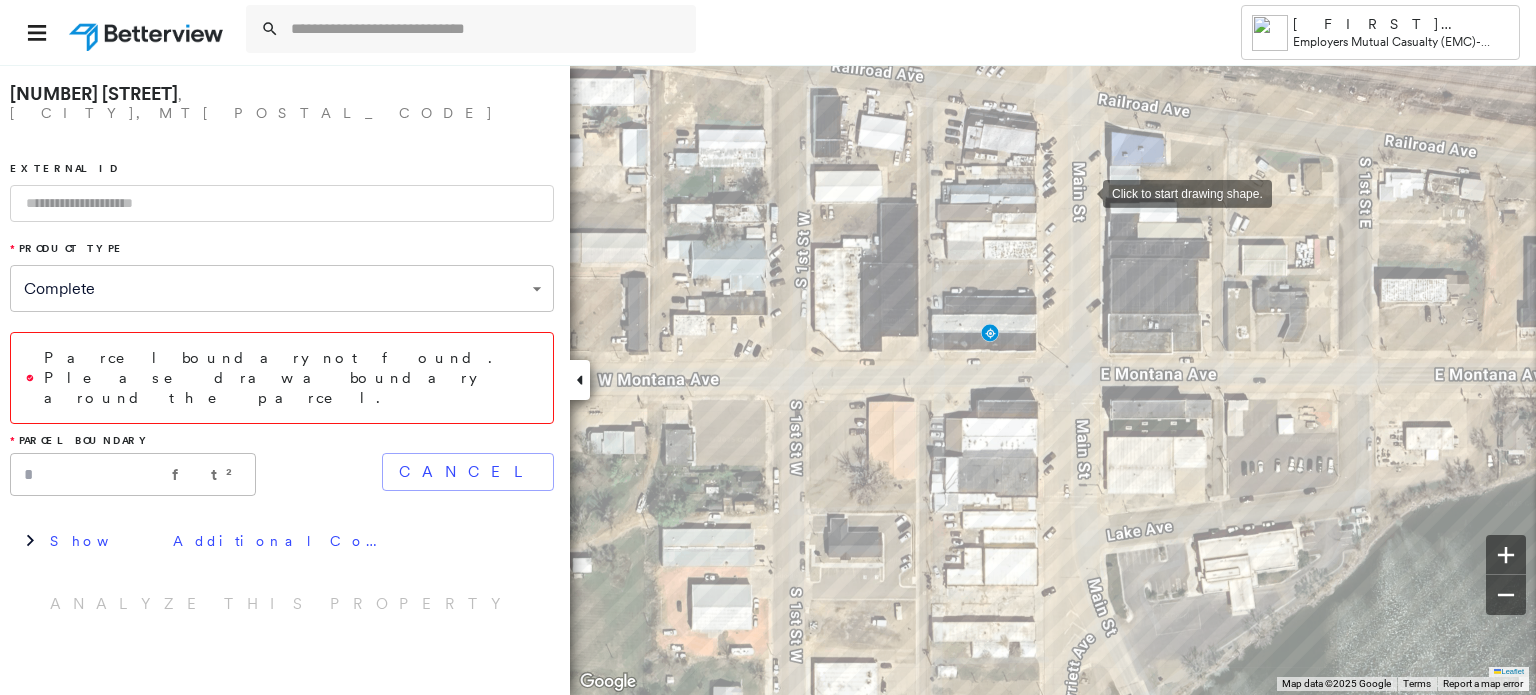 click at bounding box center (1083, 192) 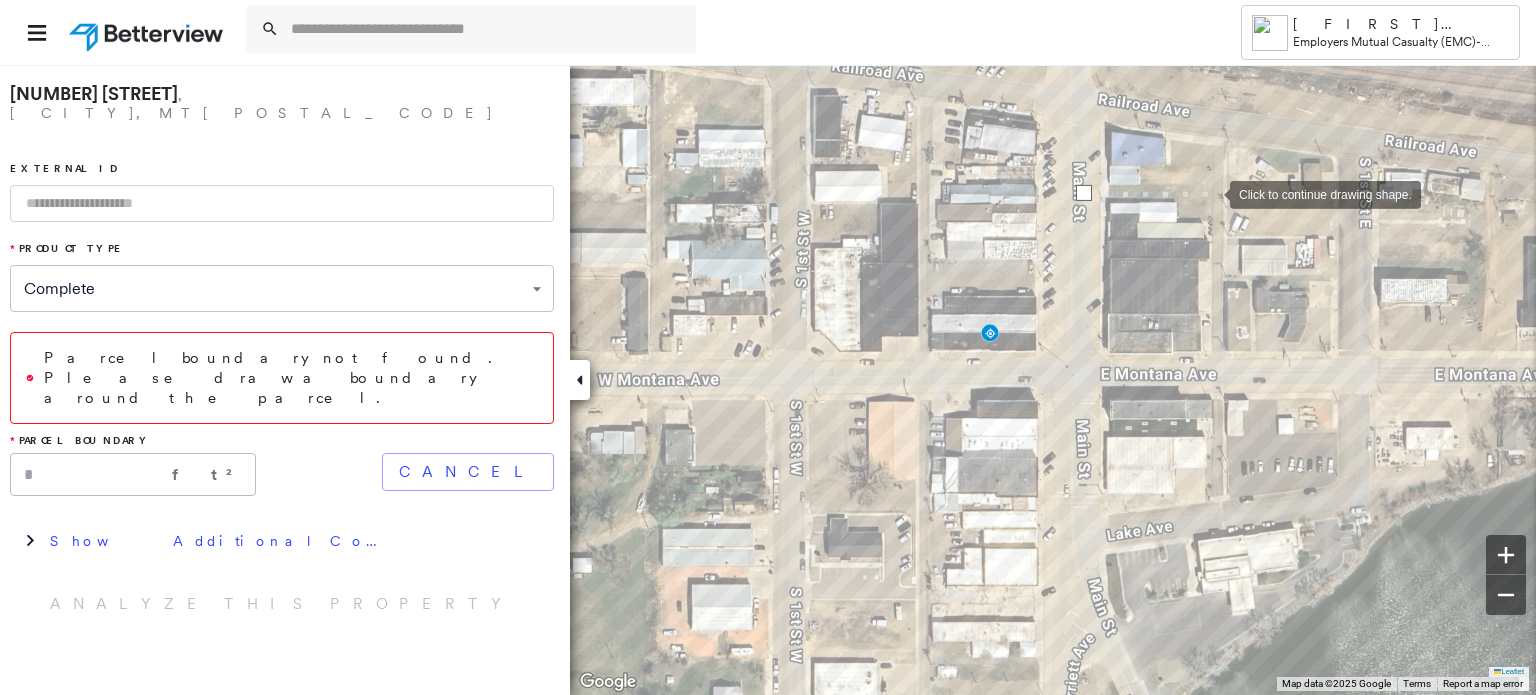 click at bounding box center [1210, 193] 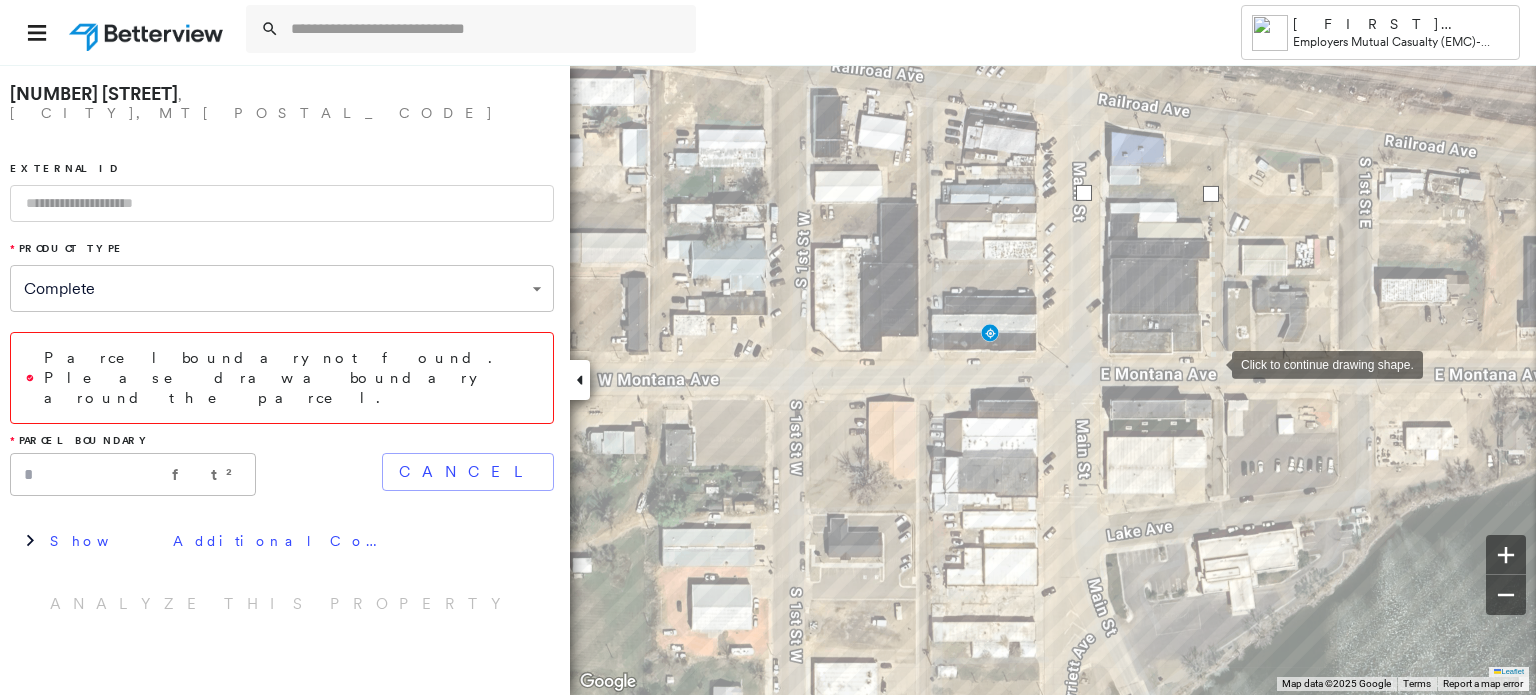 click at bounding box center (1212, 363) 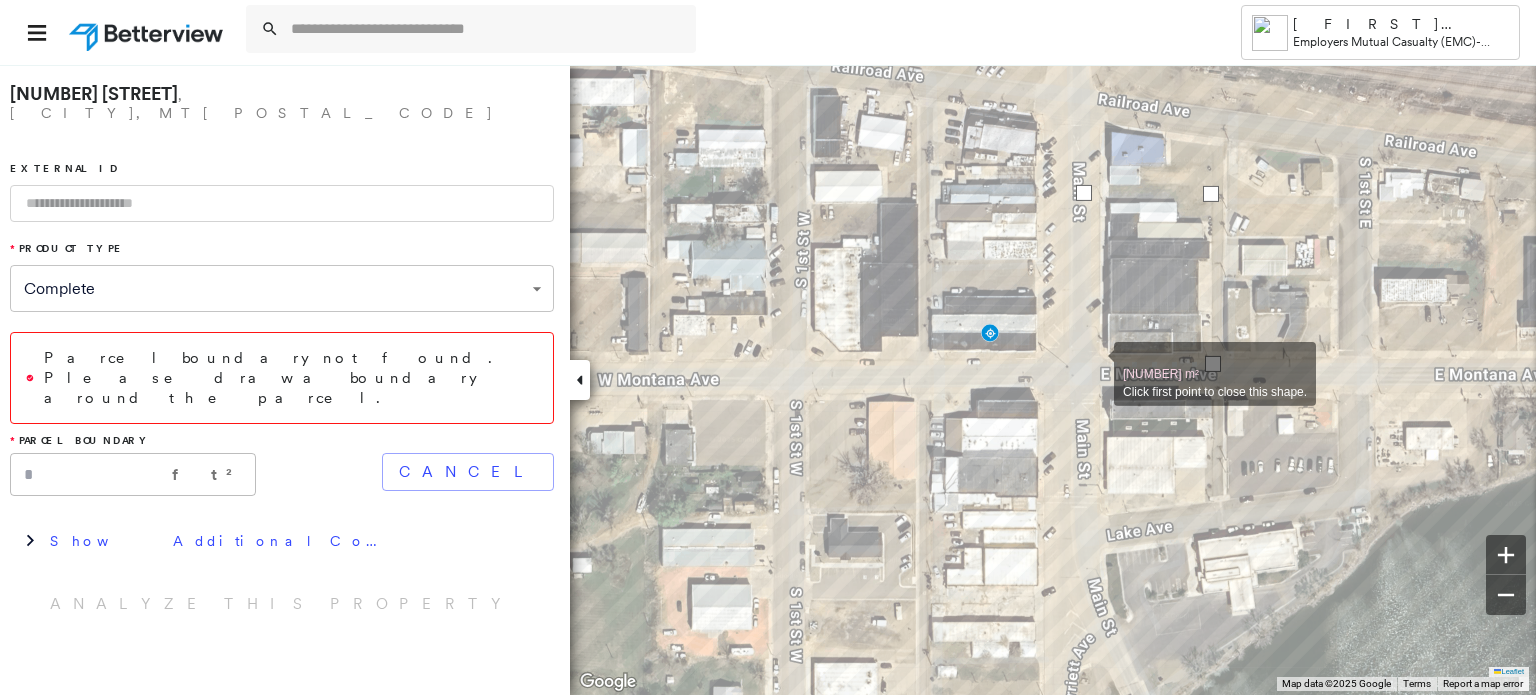 click at bounding box center (1094, 363) 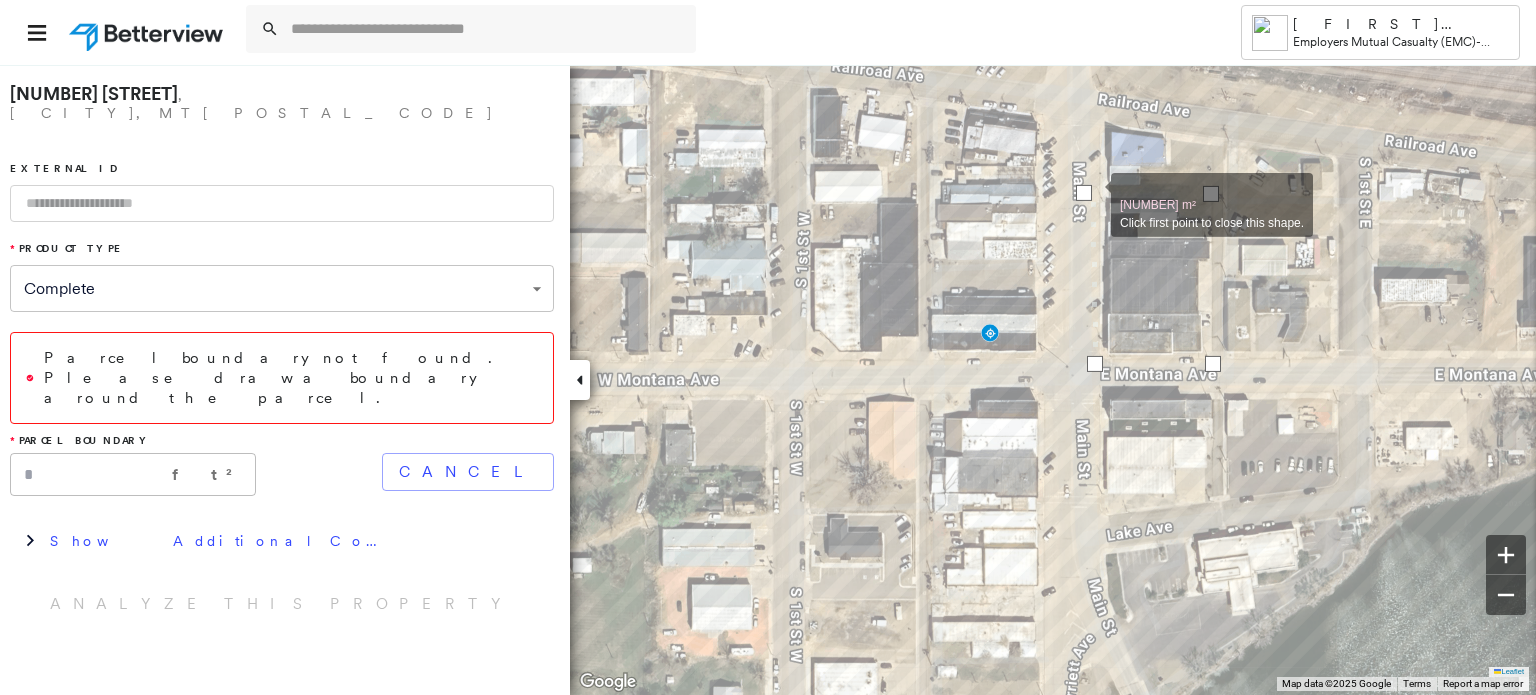 click at bounding box center (1084, 193) 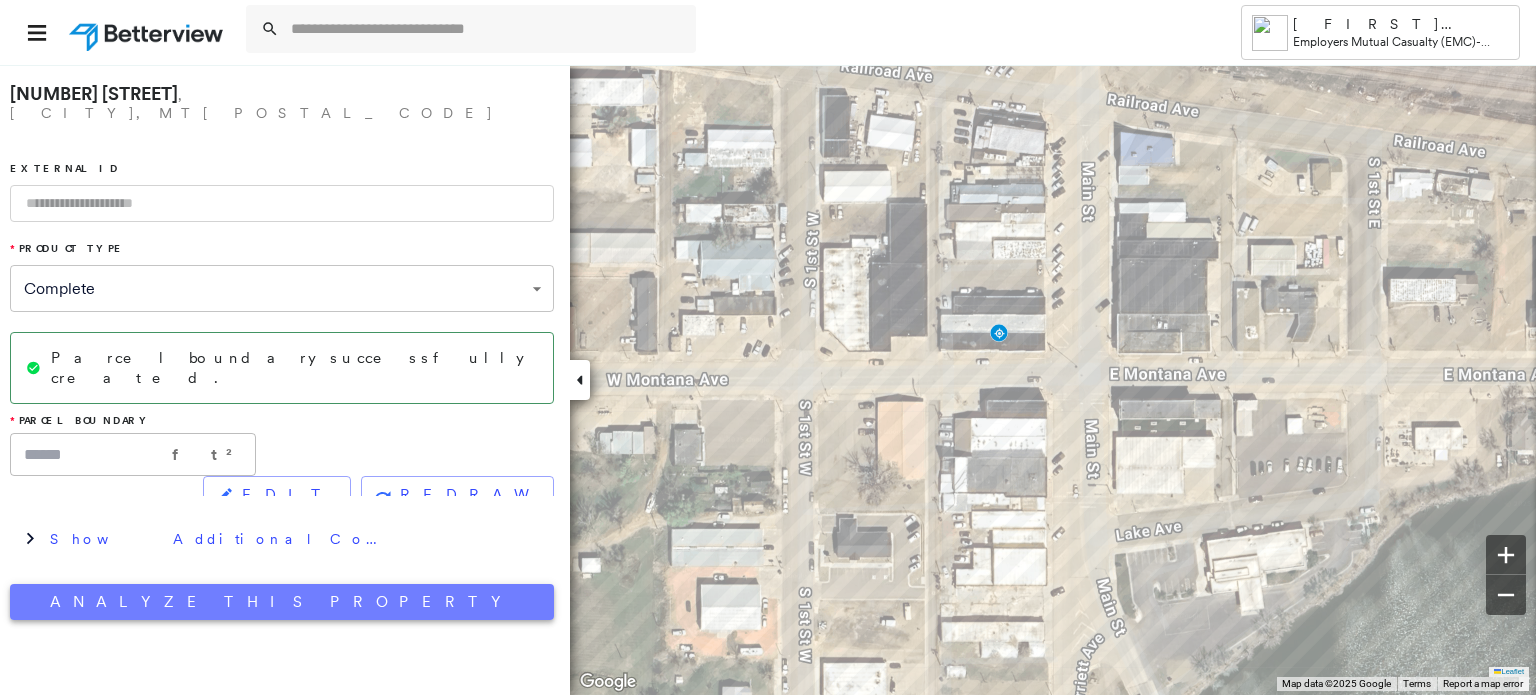 click on "Analyze This Property" at bounding box center [282, 602] 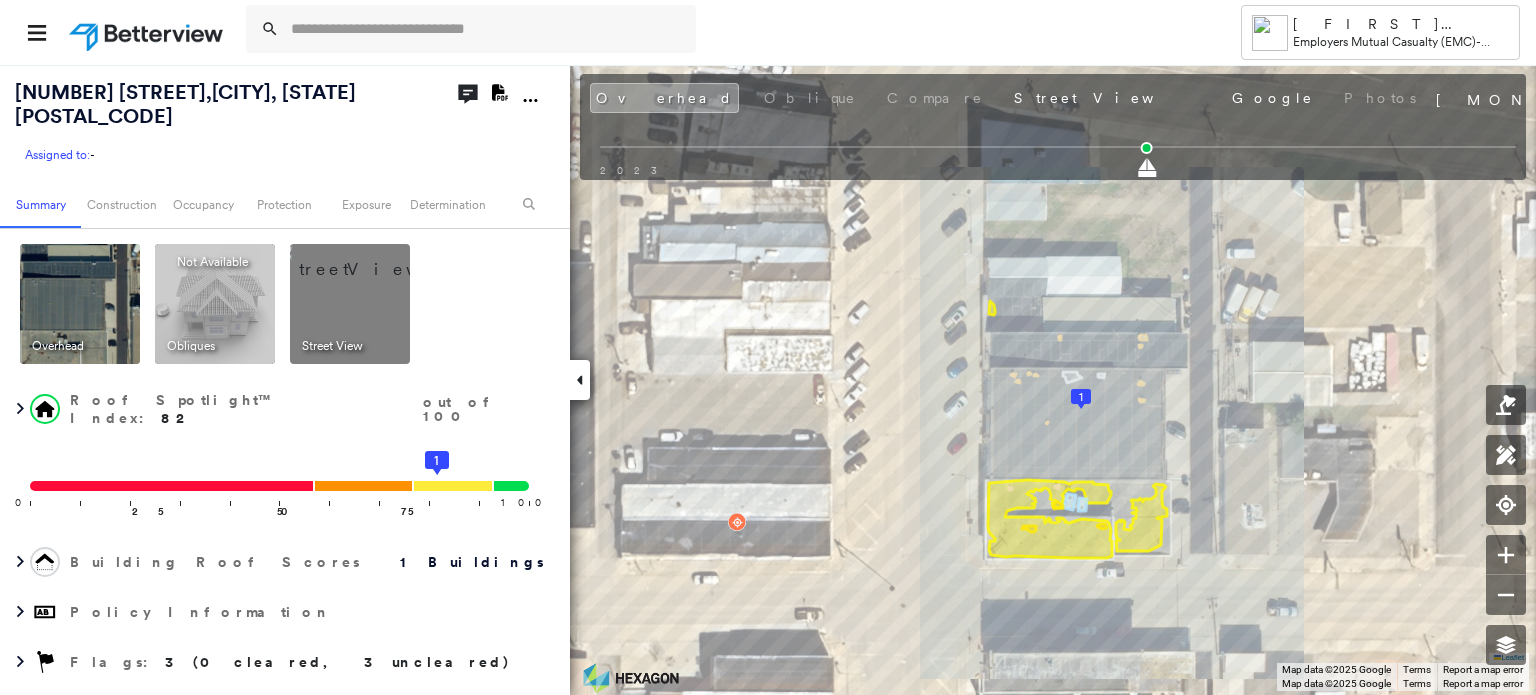 click at bounding box center [374, 259] 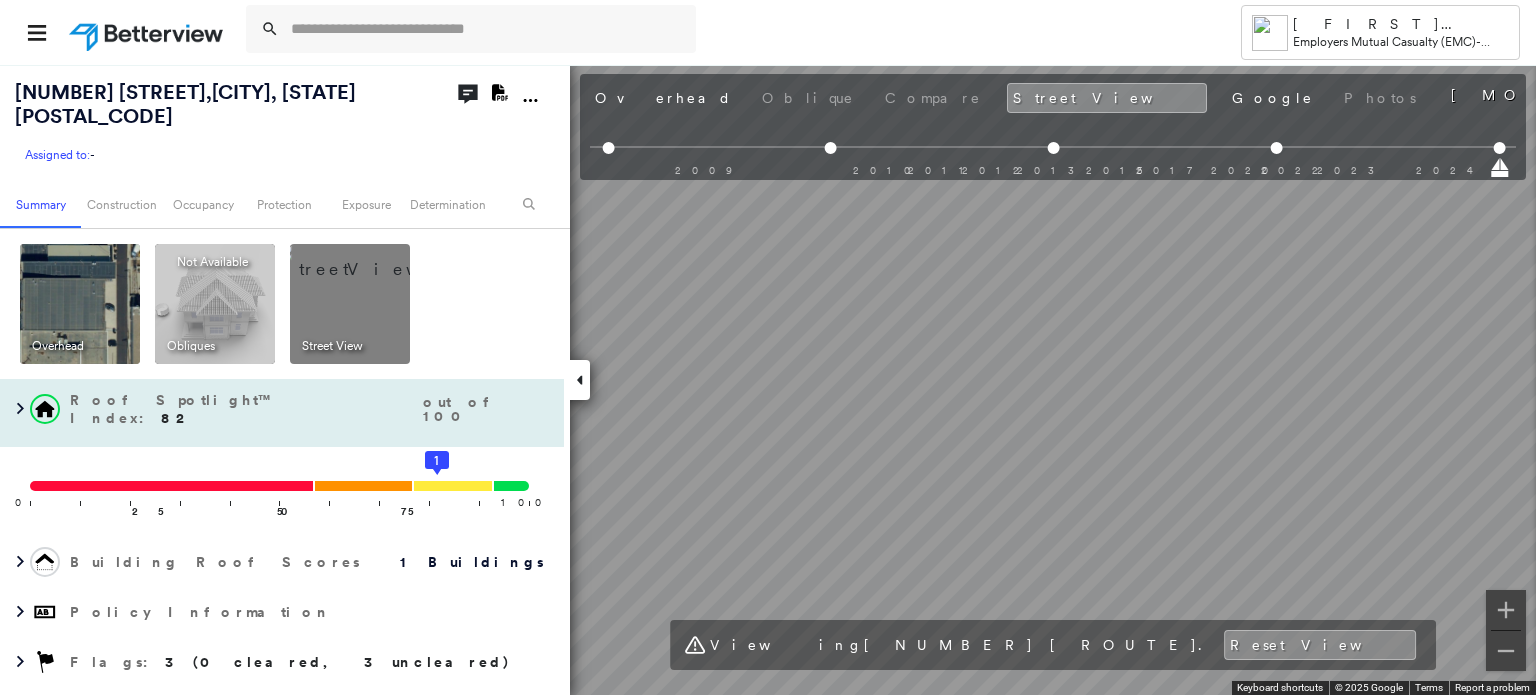 click on "[NUMBER] [STREET], [CITY], [STATE] [POSTAL_CODE] Assigned to: - Assigned to: - Assigned to: - Open Comments Download PDF Report Summary Construction Occupancy Protection Exposure Determination Overhead Obliques Not Available ; Street View Roof Spotlight™ Index : 82 out of 100 0 100 25 50 75 1 Building Roof Scores 1 Buildings Policy Information Flags : 3 (0 cleared, 3 uncleared) Construction Roof Spotlights : Ponding, Staining, HVAC, Skylight, Vent and 1 more Property Features Roof Size & Shape : 1 building - Gable | Metal Panel Assessor and MLS Details Property Lookup BuildZoom - Building Permit Data and Analysis Occupancy Ownership Place Detail Geocode Smarty Streets - Surrounding Properties Protection Protection Exposure FEMA Risk Index Flood Regional Hazard: 1 out of 5 Crime Regional Hazard: 3 out of 5 Additional Perils Guidewire HazardHub HazardHub Risks MLS Photos Determination Flags : 3 (0 cleared, 3 uncleared) Uncleared Flags (3) Cleared Flags (0) METL Metal Roofs Flagged [DATE] Clear Low Clear High" at bounding box center [768, 379] 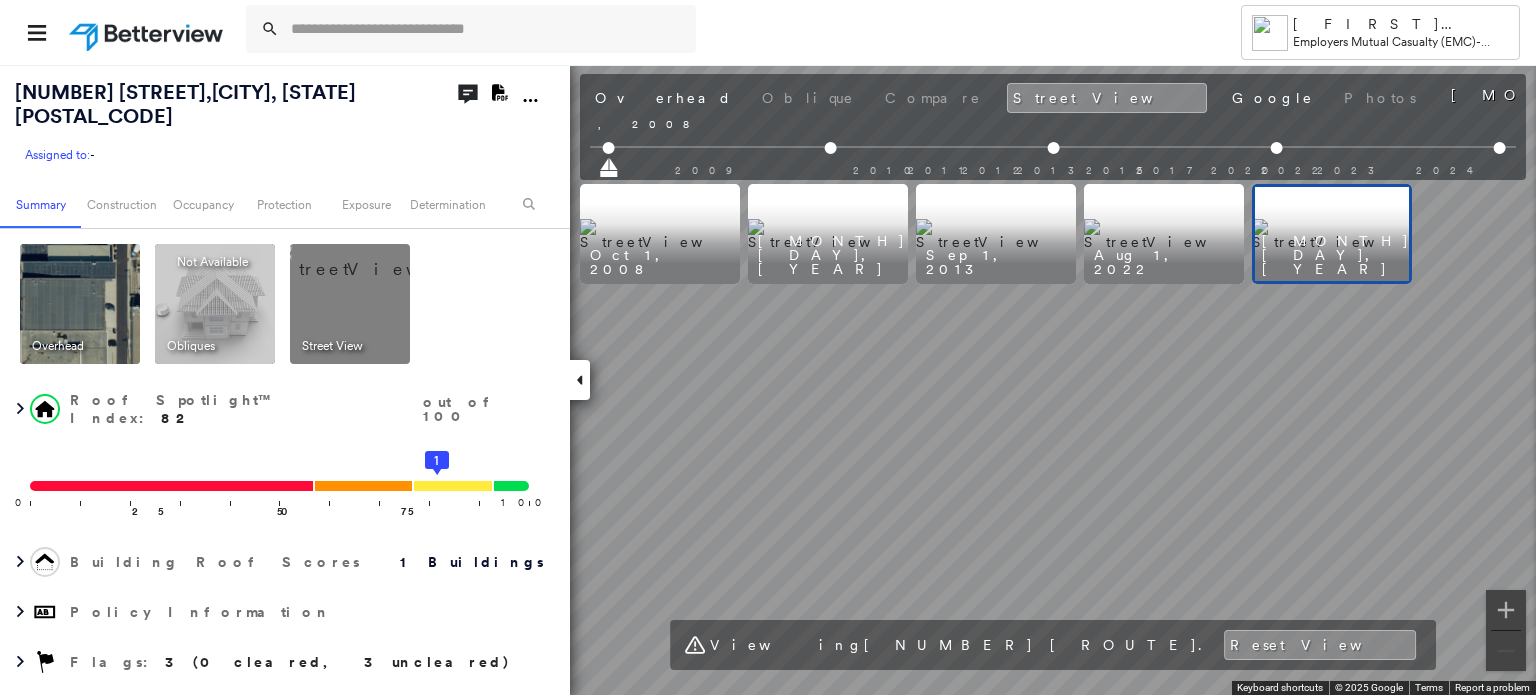 drag, startPoint x: 1504, startPoint y: 164, endPoint x: 641, endPoint y: 167, distance: 863.0052 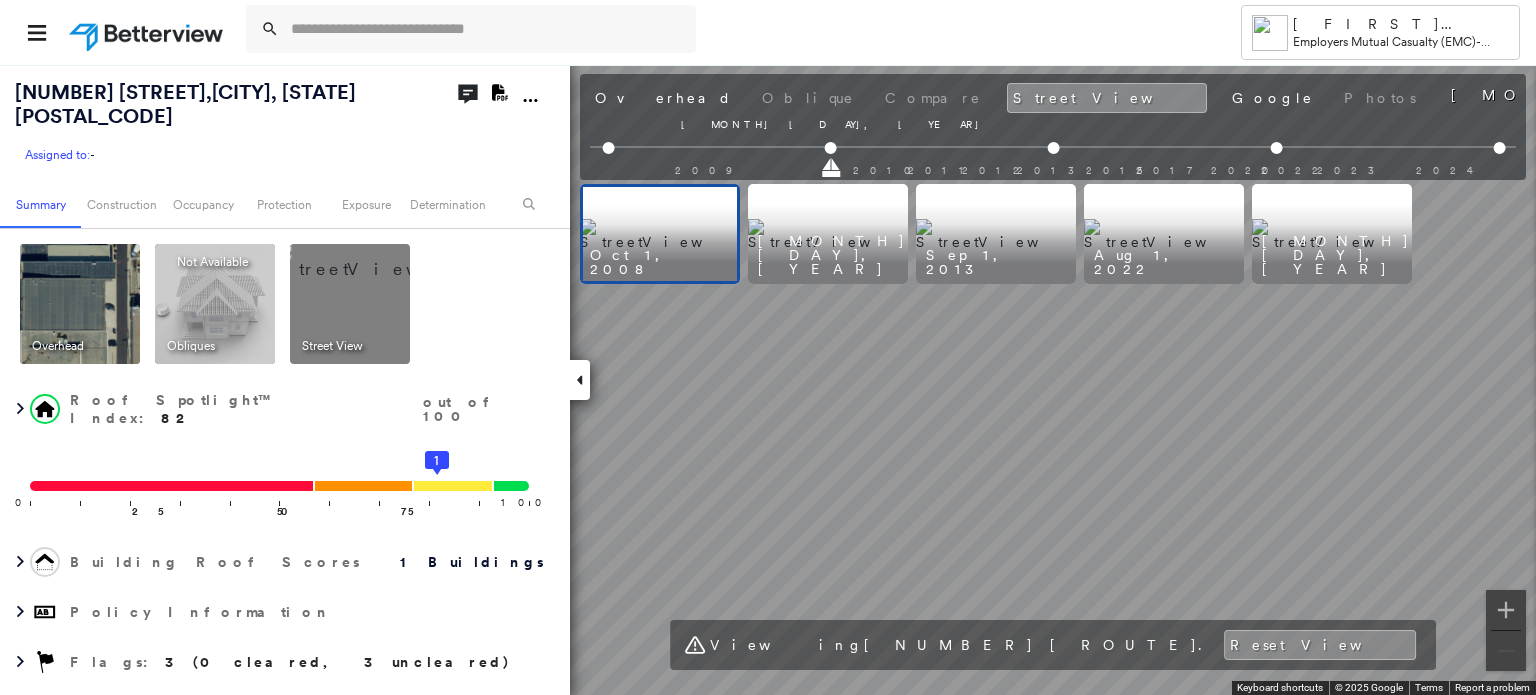 drag, startPoint x: 611, startPoint y: 164, endPoint x: 754, endPoint y: 172, distance: 143.2236 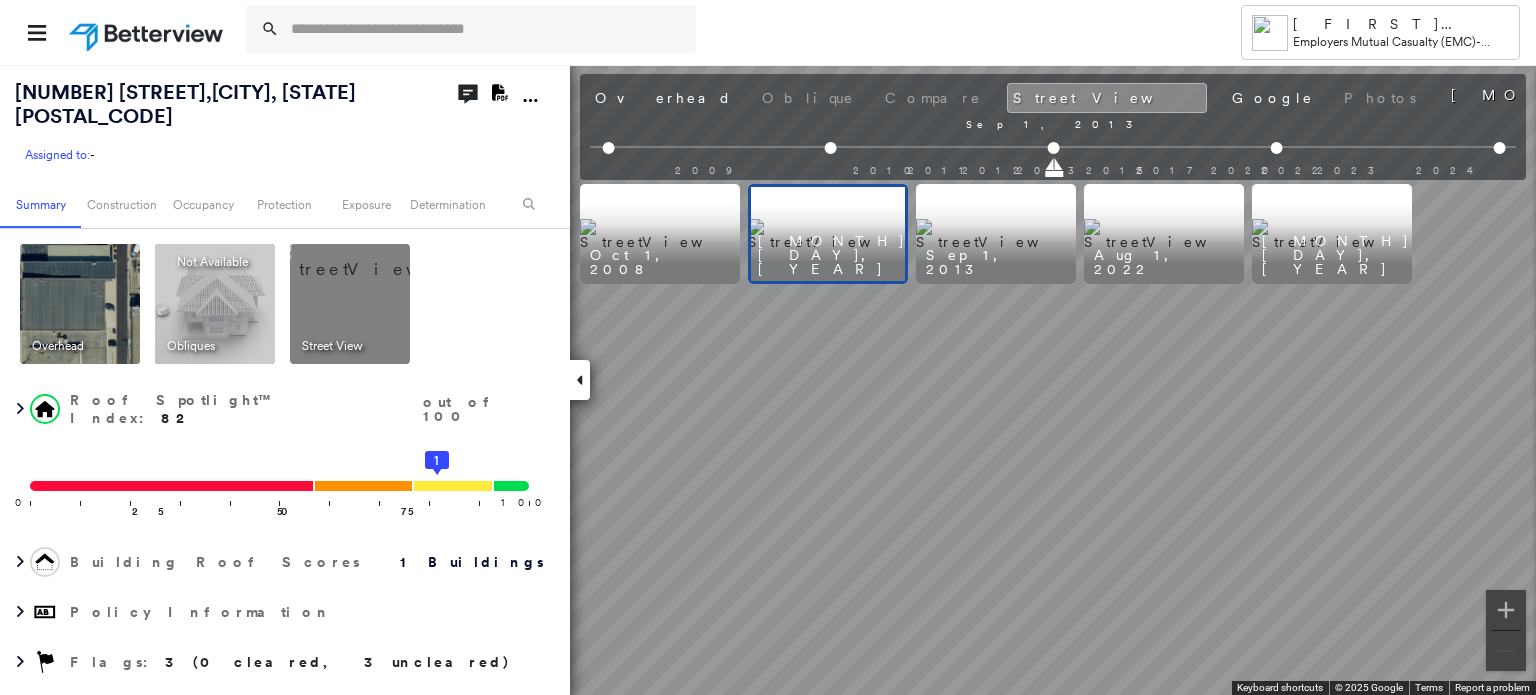 drag, startPoint x: 832, startPoint y: 165, endPoint x: 970, endPoint y: 171, distance: 138.13037 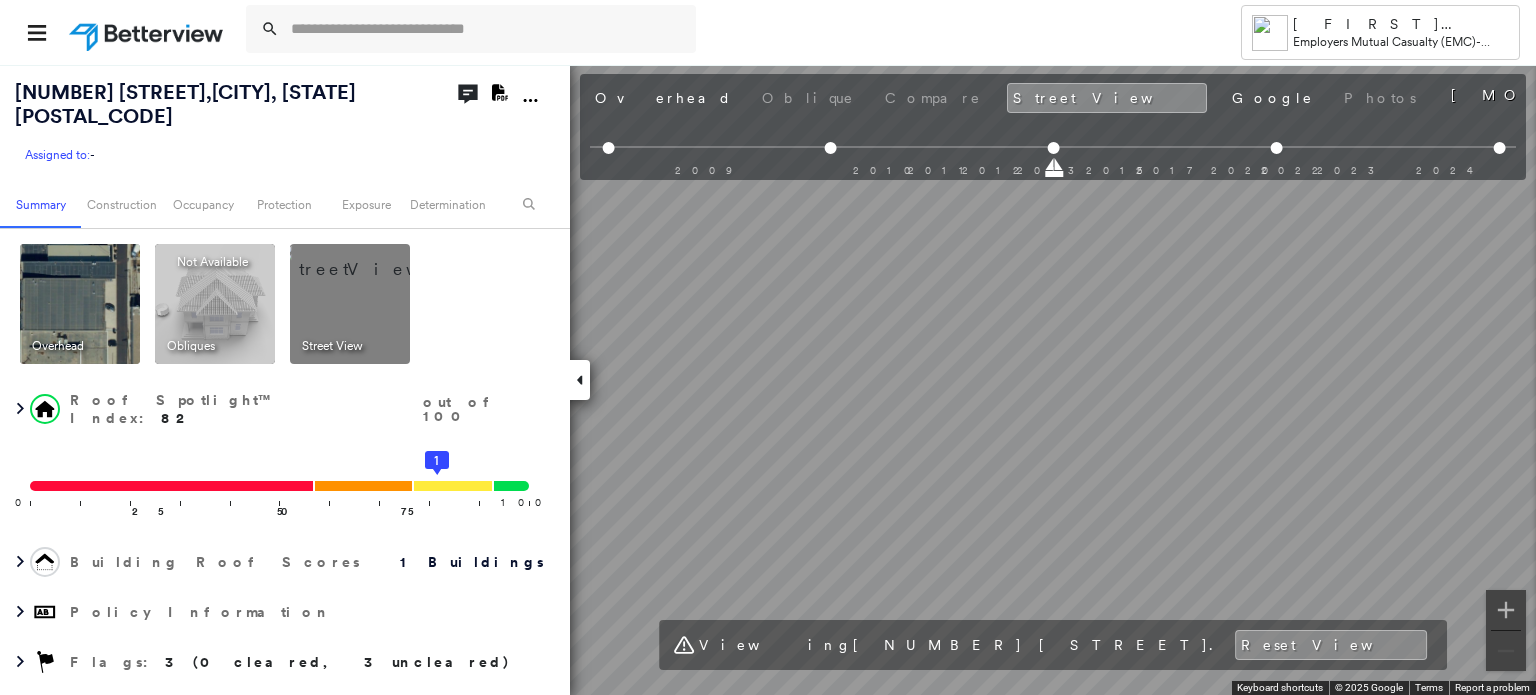 click at bounding box center (374, 259) 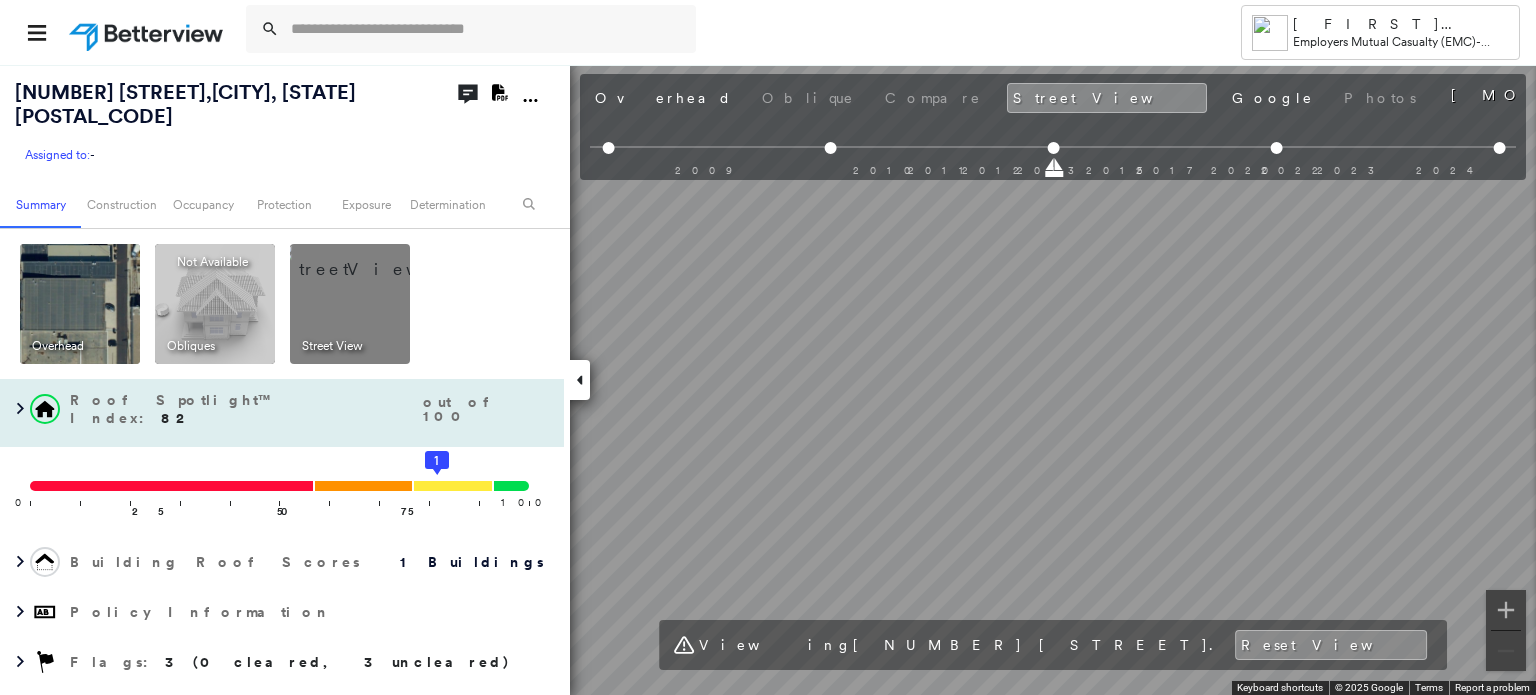 click on "[NUMBER] [STREET], [CITY], [STATE] [POSTAL_CODE] Assigned to: - Assigned to: - Assigned to: - Open Comments Download PDF Report Summary Construction Occupancy Protection Exposure Determination Overhead Obliques Not Available ; Street View Roof Spotlight™ Index : 82 out of 100 0 100 25 50 75 1 Building Roof Scores 1 Buildings Policy Information Flags : 3 (0 cleared, 3 uncleared) Construction Roof Spotlights : Ponding, Staining, HVAC, Skylight, Vent and 1 more Property Features Roof Size & Shape : 1 building - Gable | Metal Panel Assessor and MLS Details Property Lookup BuildZoom - Building Permit Data and Analysis Occupancy Ownership Place Detail Geocode Smarty Streets - Surrounding Properties Protection Protection Exposure FEMA Risk Index Flood Regional Hazard: 1 out of 5 Crime Regional Hazard: 3 out of 5 Additional Perils Guidewire HazardHub HazardHub Risks MLS Photos Determination Flags : 3 (0 cleared, 3 uncleared) Uncleared Flags (3) Cleared Flags (0) METL Metal Roofs Flagged [DATE] Clear Low Clear High" at bounding box center (768, 379) 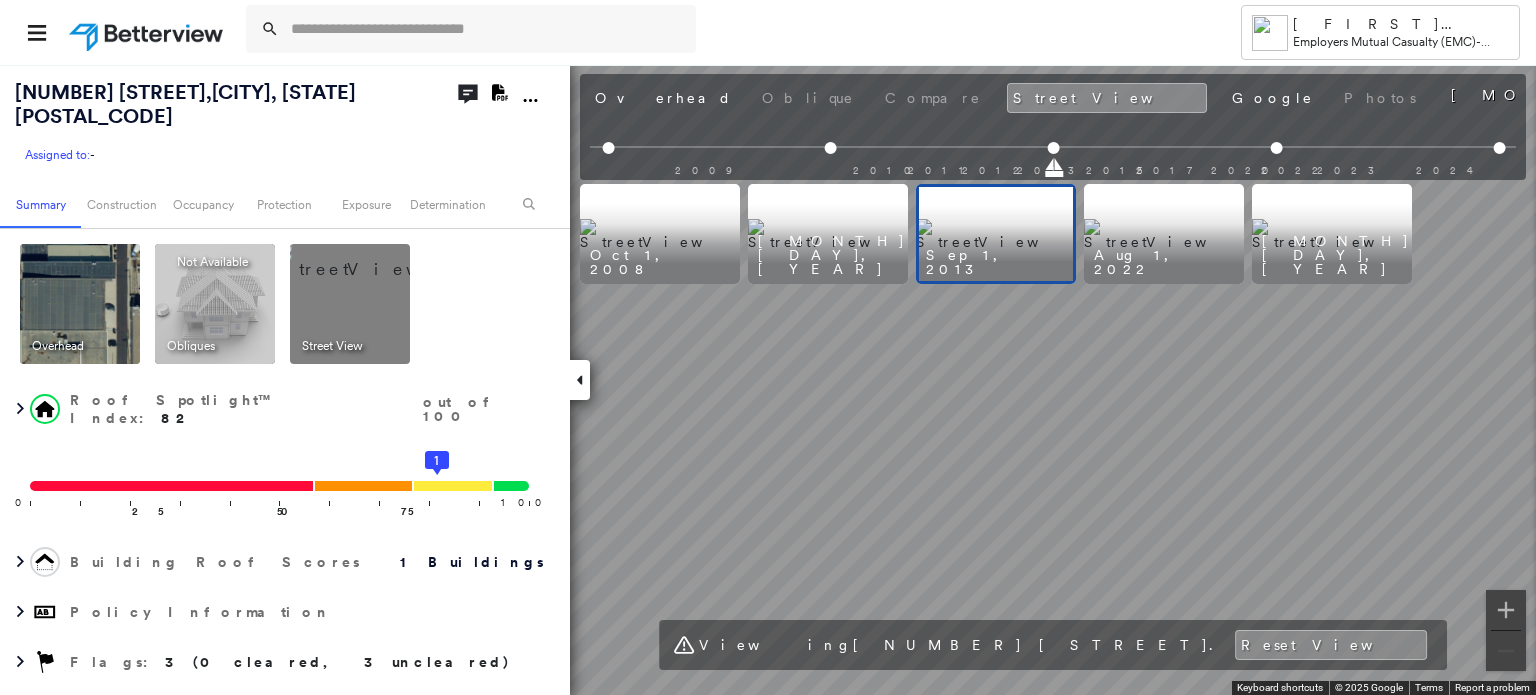 click at bounding box center (1332, 234) 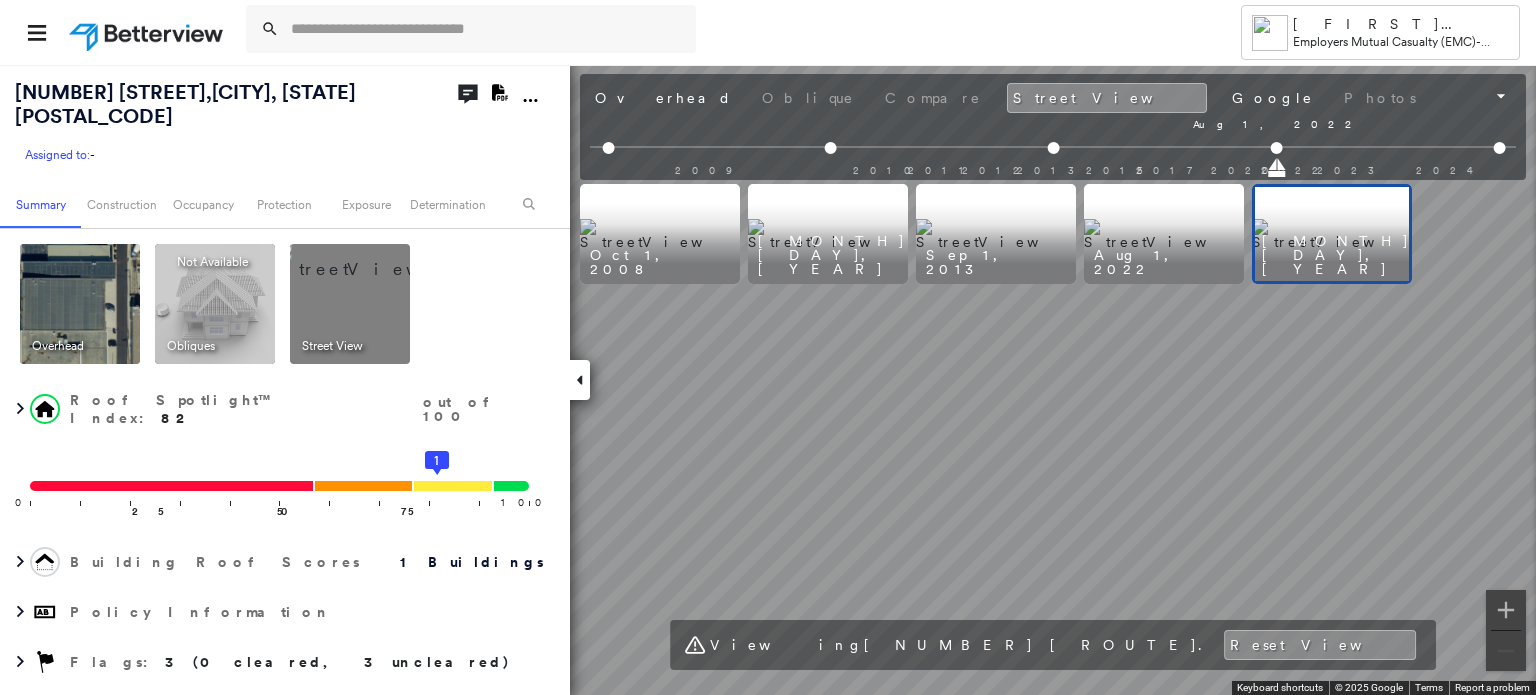 drag, startPoint x: 1500, startPoint y: 162, endPoint x: 1081, endPoint y: 176, distance: 419.23383 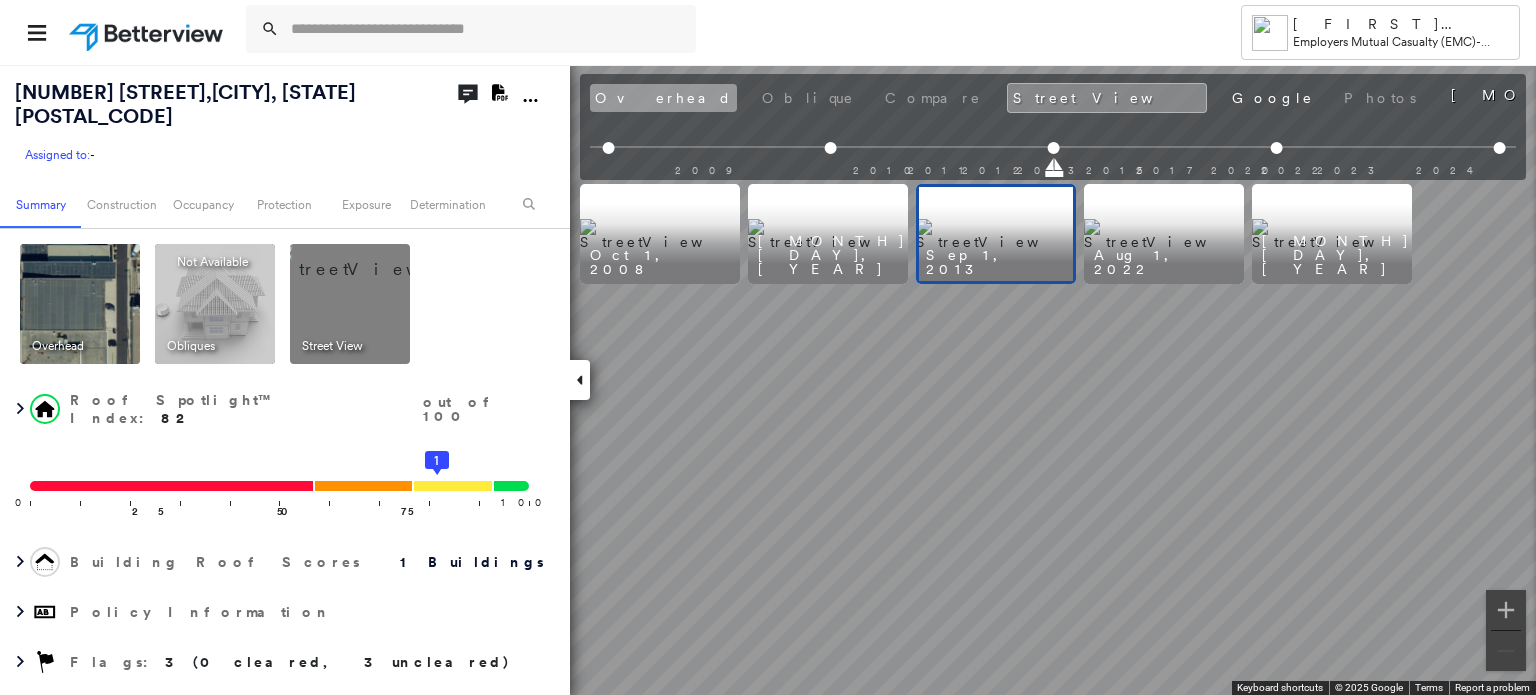 click on "Overhead" at bounding box center [663, 98] 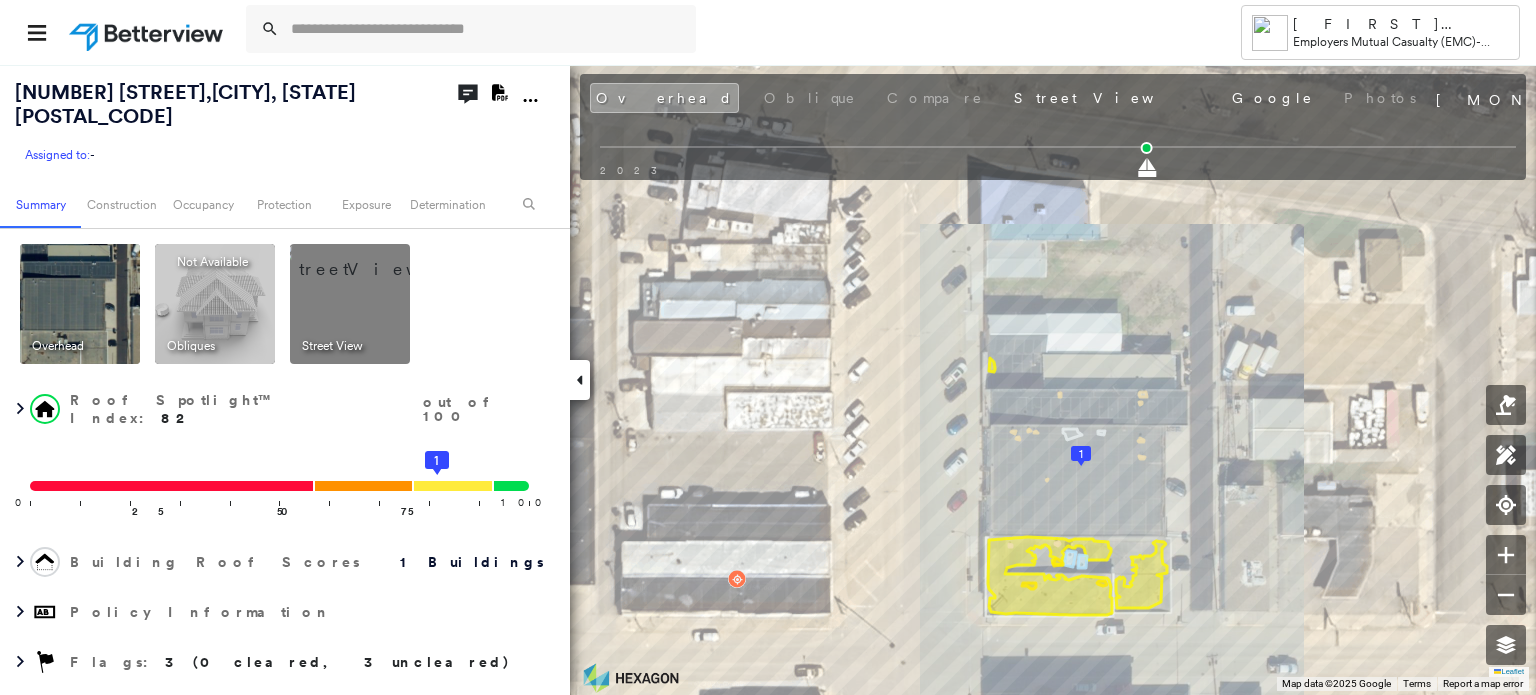 drag, startPoint x: 1114, startPoint y: 166, endPoint x: 1103, endPoint y: 166, distance: 11 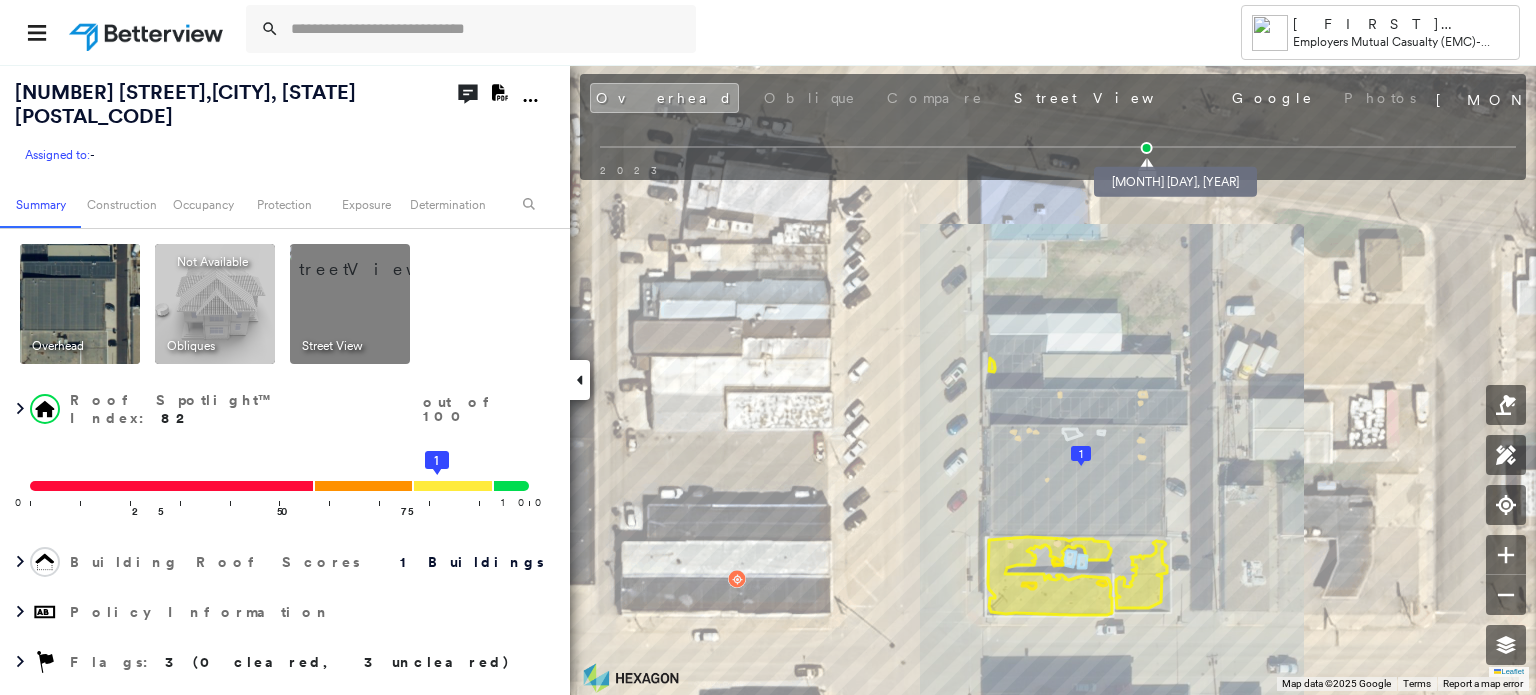 click at bounding box center [1147, 148] 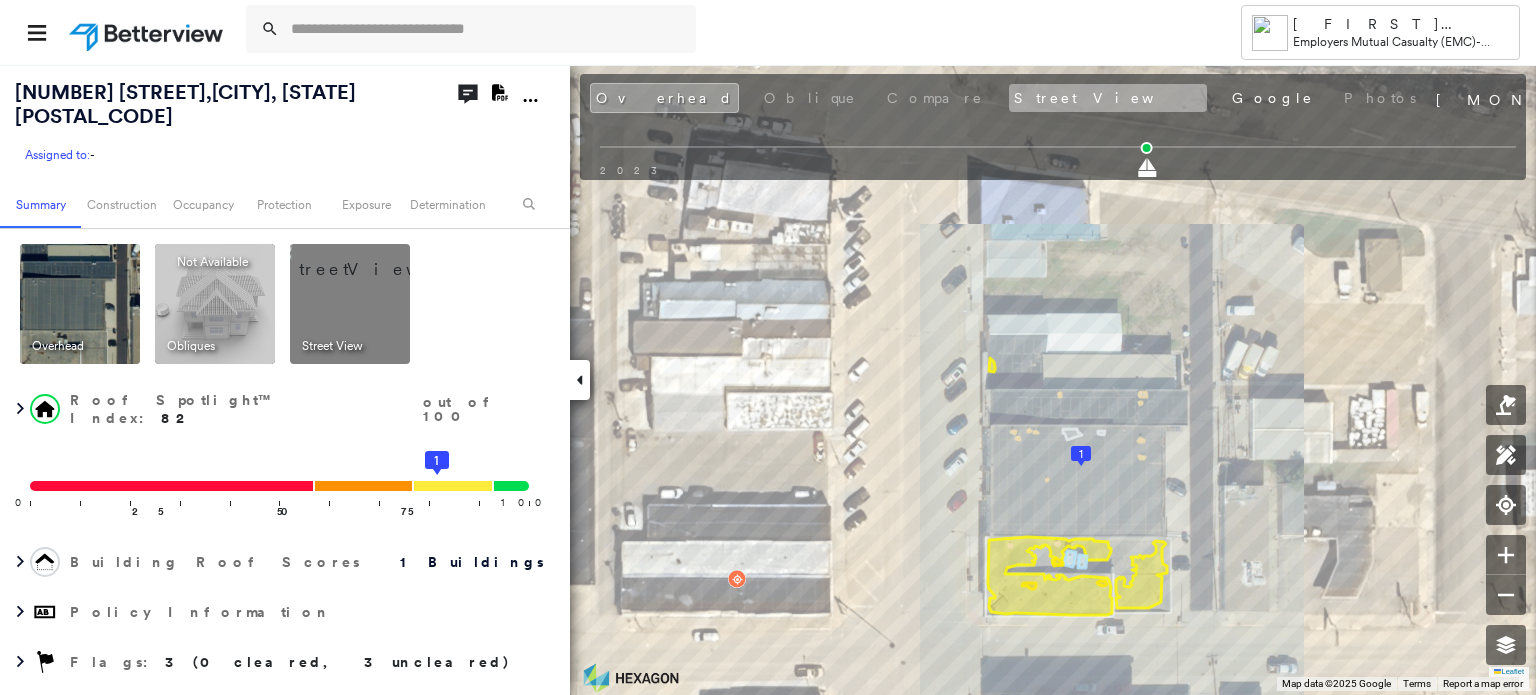 click on "Street View" at bounding box center (1108, 98) 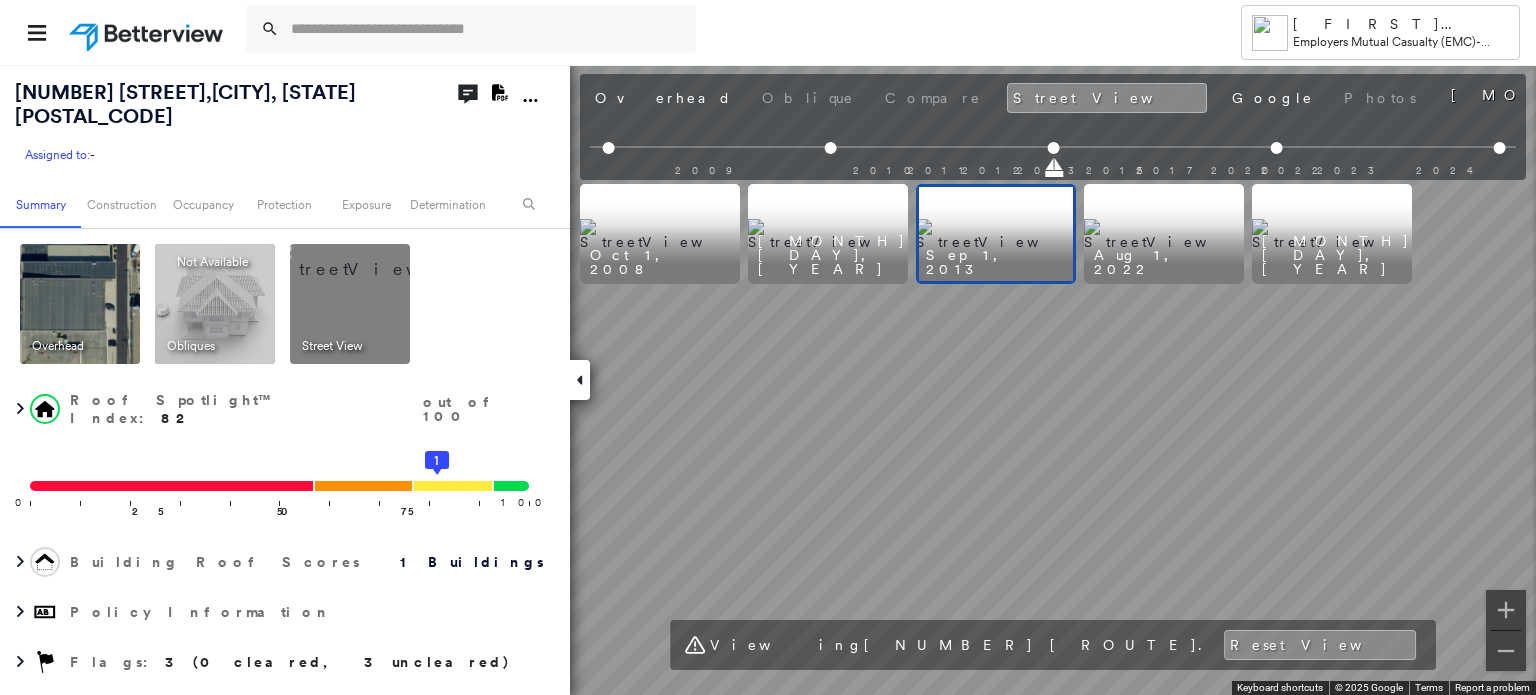 click at bounding box center (1053, 166) 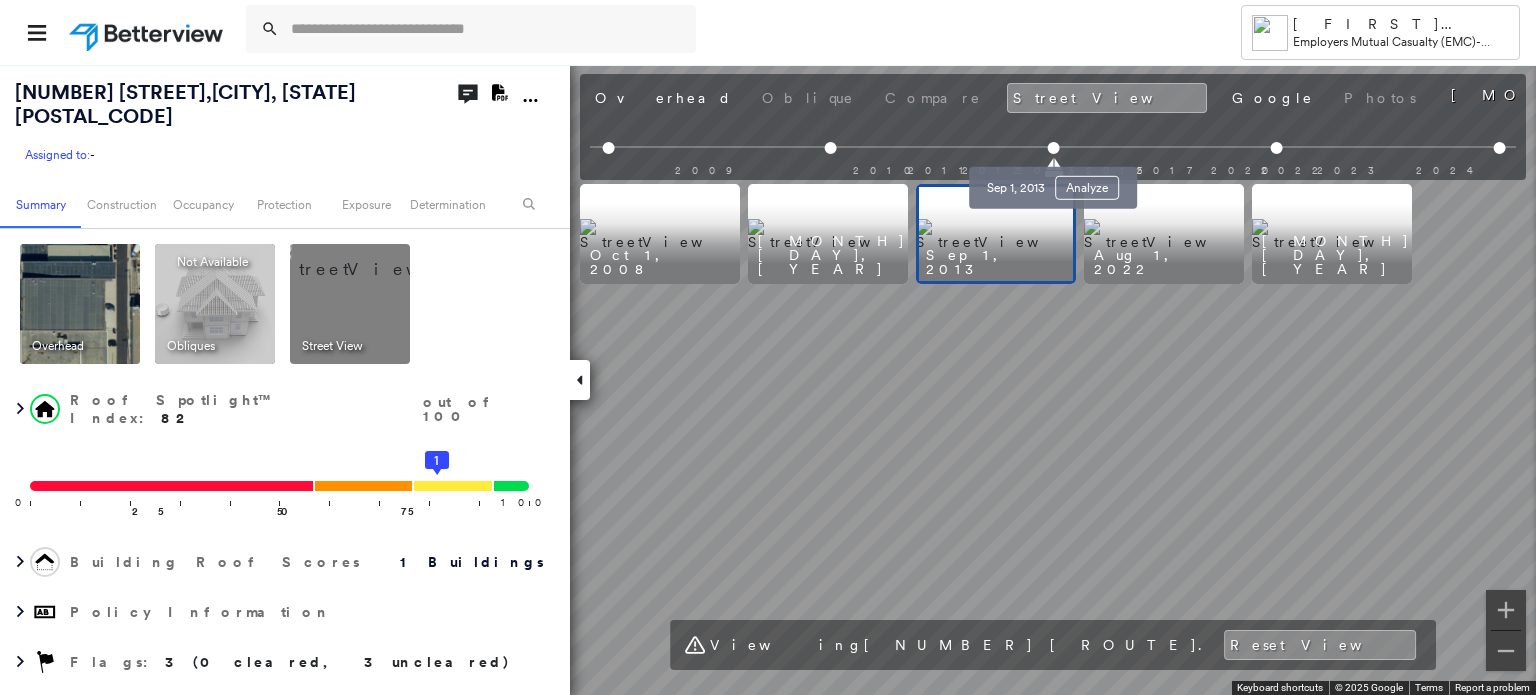 click at bounding box center [1054, 148] 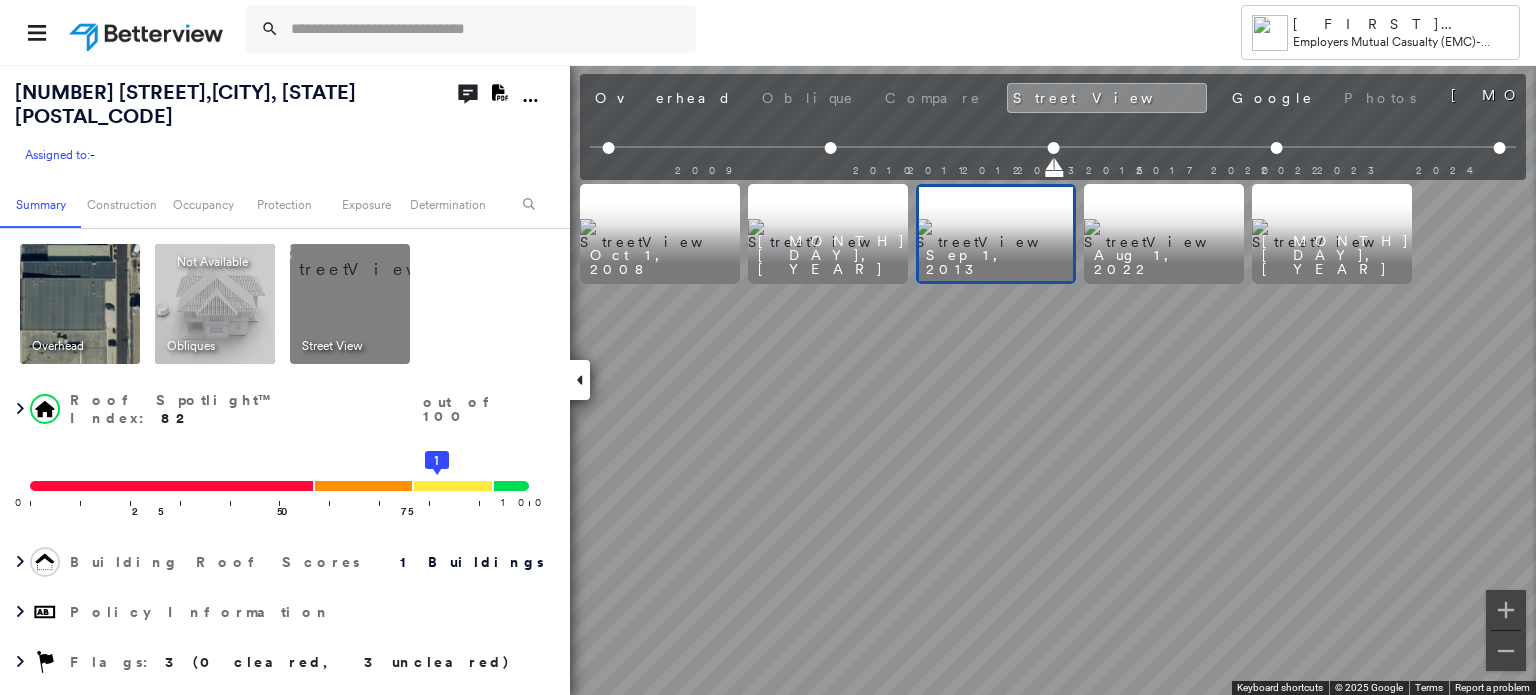 click at bounding box center [1053, 166] 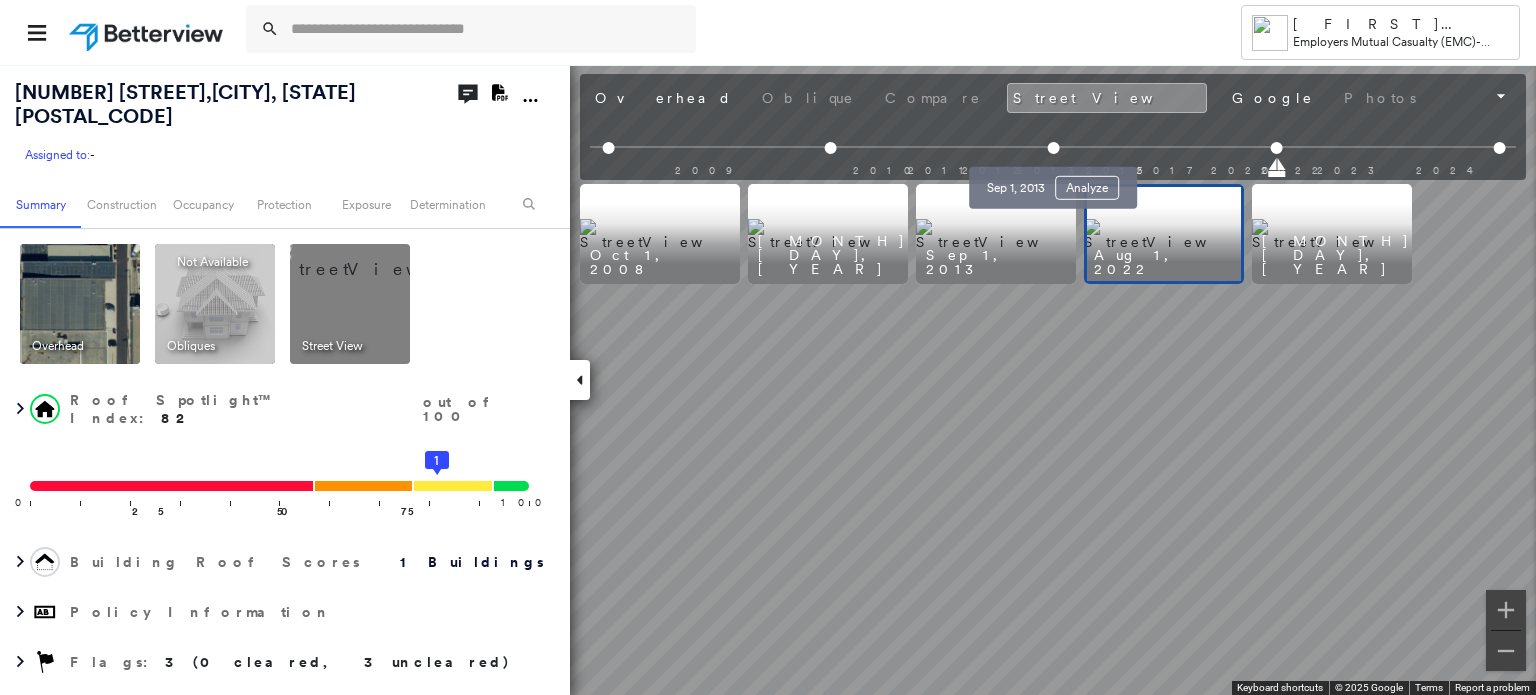 click at bounding box center [1054, 148] 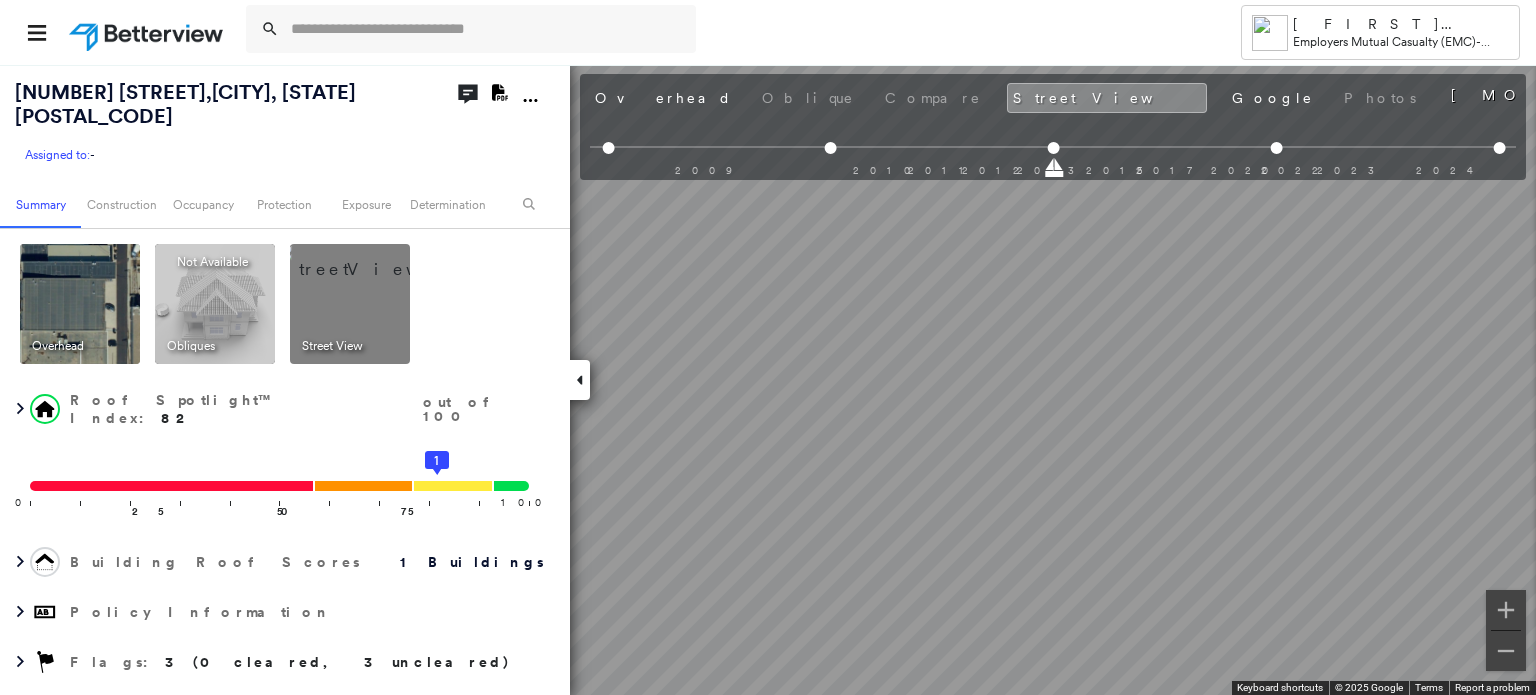click on "[NUMBER] [STREET], [CITY], [STATE] [POSTAL_CODE] Assigned to: - Assigned to: - Assigned to: - Open Comments Download PDF Report Summary Construction Occupancy Protection Exposure Determination Overhead Obliques Not Available ; Street View Roof Spotlight™ Index : 82 out of 100 0 100 25 50 75 1 Building Roof Scores 1 Buildings Policy Information Flags : 3 (0 cleared, 3 uncleared) Construction Roof Spotlights : Ponding, Staining, HVAC, Skylight, Vent and 1 more Property Features Roof Size & Shape : 1 building - Gable | Metal Panel Assessor and MLS Details Property Lookup BuildZoom - Building Permit Data and Analysis Occupancy Ownership Place Detail Geocode Smarty Streets - Surrounding Properties Protection Protection Exposure FEMA Risk Index Flood Regional Hazard: 1 out of 5 Crime Regional Hazard: 3 out of 5 Additional Perils Guidewire HazardHub HazardHub Risks MLS Photos Determination Flags : 3 (0 cleared, 3 uncleared) Uncleared Flags (3) Cleared Flags (0) METL Metal Roofs Flagged [DATE] Clear Low Clear High" at bounding box center [768, 379] 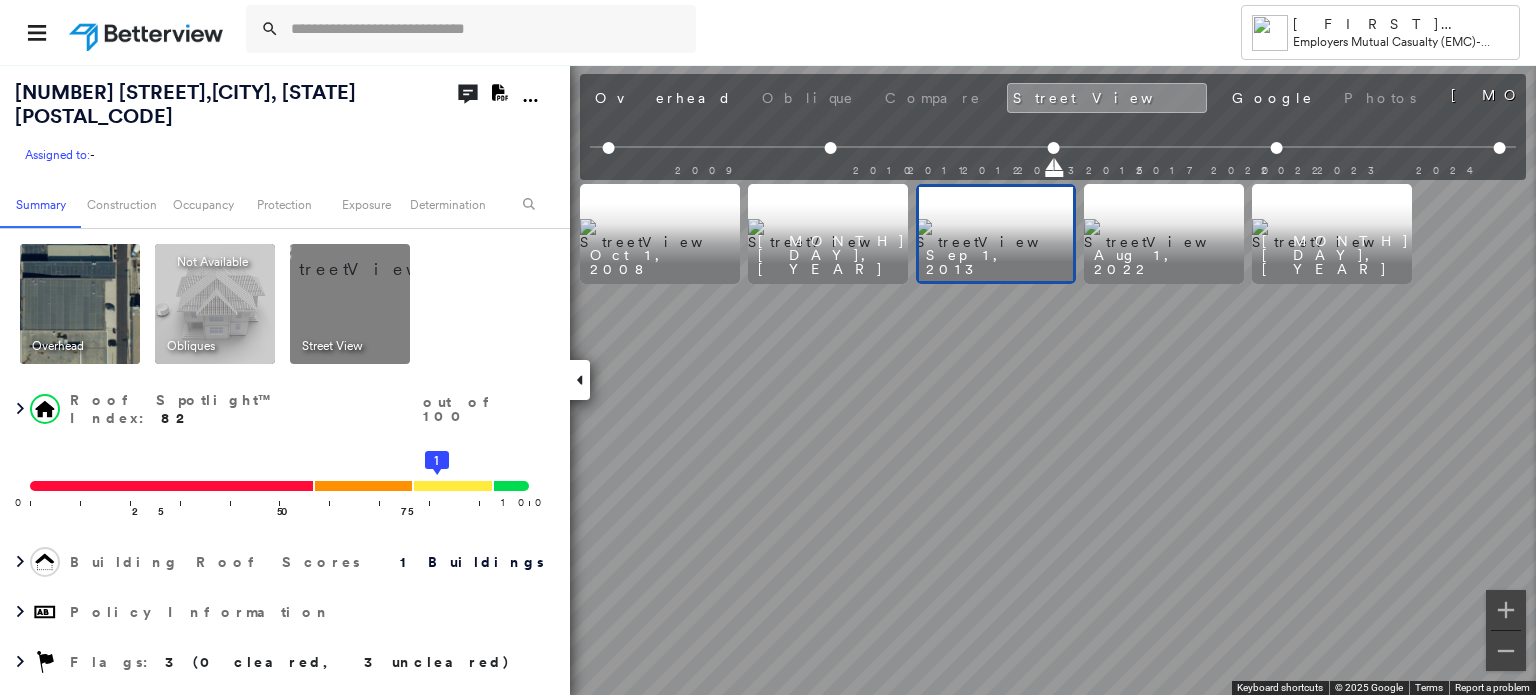 click at bounding box center [1164, 234] 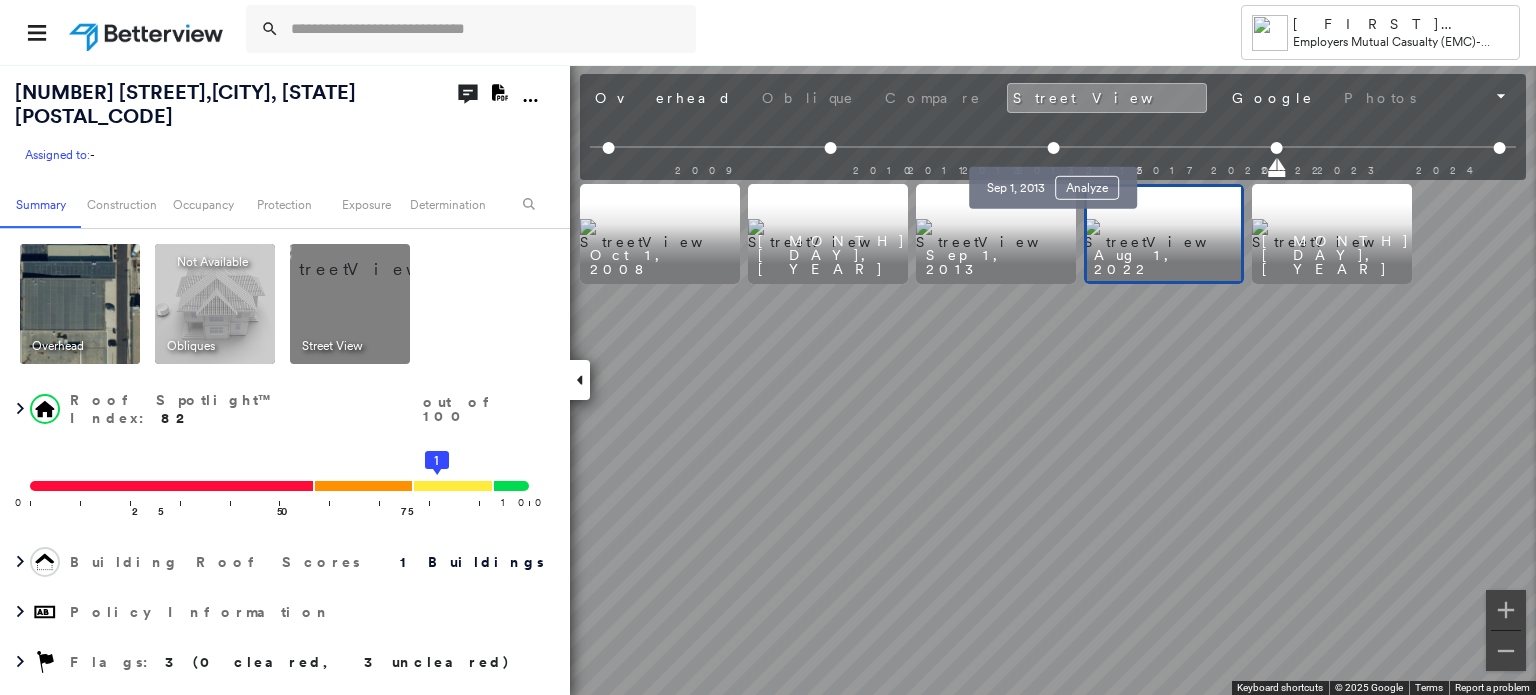 click at bounding box center (1054, 148) 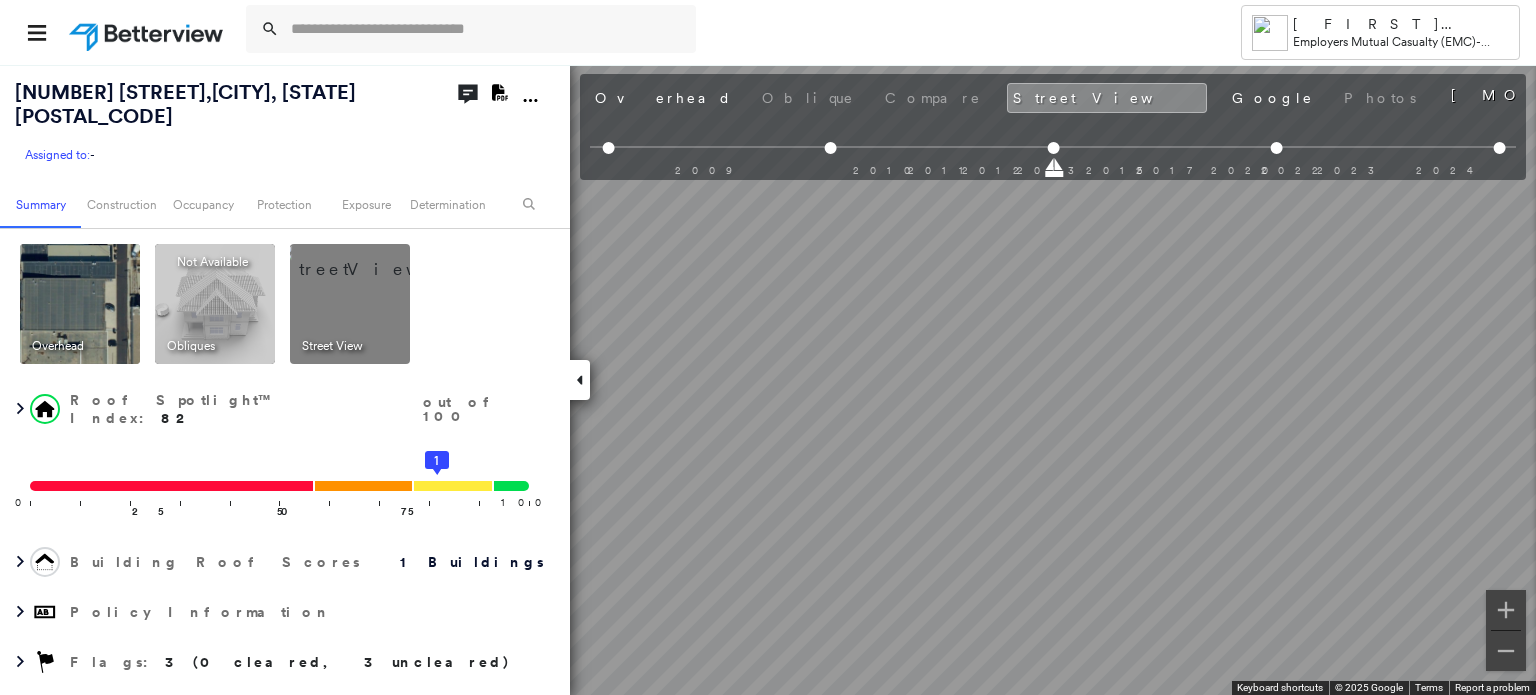 click on "[NUMBER] [STREET], [CITY], [STATE] [POSTAL_CODE] Assigned to: - Assigned to: - Assigned to: - Open Comments Download PDF Report Summary Construction Occupancy Protection Exposure Determination Overhead Obliques Not Available ; Street View Roof Spotlight™ Index : 82 out of 100 0 100 25 50 75 1 Building Roof Scores 1 Buildings Policy Information Flags : 3 (0 cleared, 3 uncleared) Construction Roof Spotlights : Ponding, Staining, HVAC, Skylight, Vent and 1 more Property Features Roof Size & Shape : 1 building - Gable | Metal Panel Assessor and MLS Details Property Lookup BuildZoom - Building Permit Data and Analysis Occupancy Ownership Place Detail Geocode Smarty Streets - Surrounding Properties Protection Protection Exposure FEMA Risk Index Flood Regional Hazard: 1 out of 5 Crime Regional Hazard: 3 out of 5 Additional Perils Guidewire HazardHub HazardHub Risks MLS Photos Determination Flags : 3 (0 cleared, 3 uncleared) Uncleared Flags (3) Cleared Flags (0) METL Metal Roofs Flagged [DATE] Clear Low Clear High" at bounding box center [768, 379] 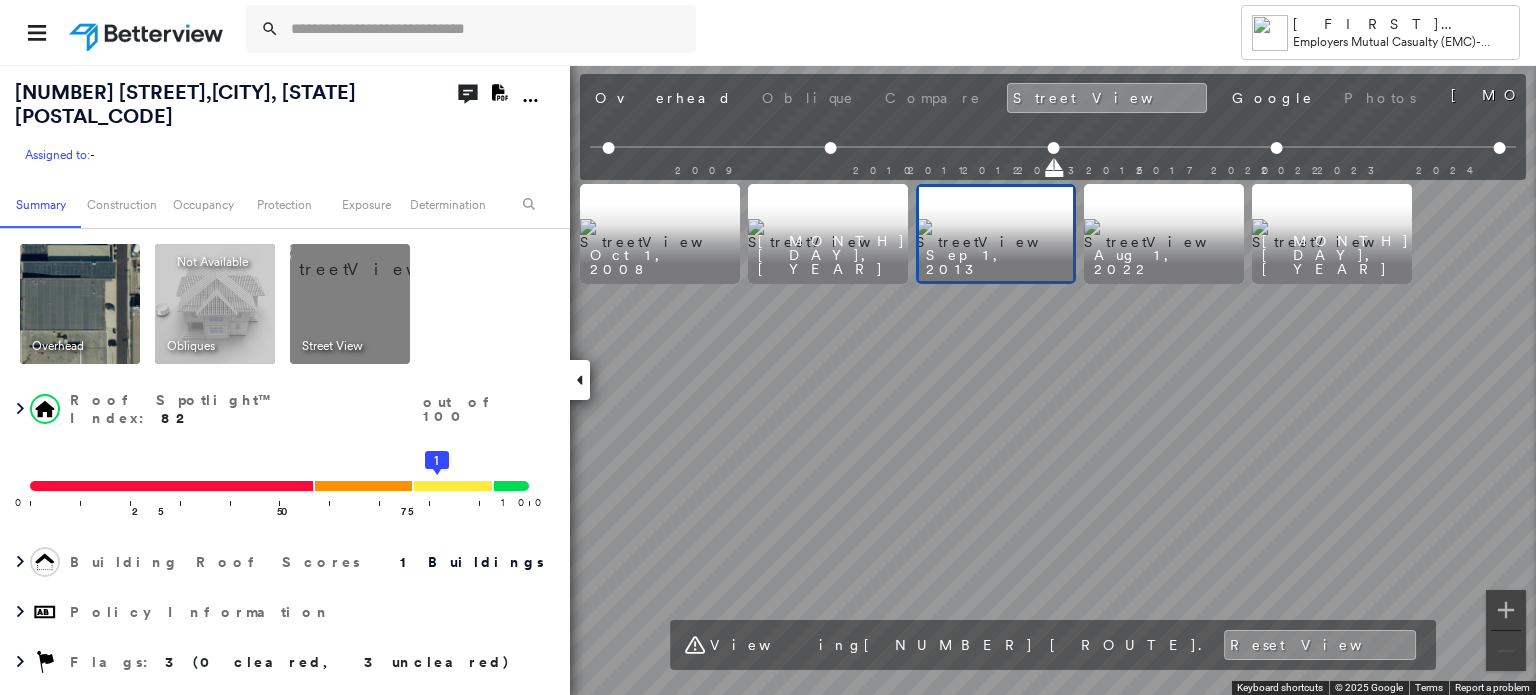 click at bounding box center (1053, 166) 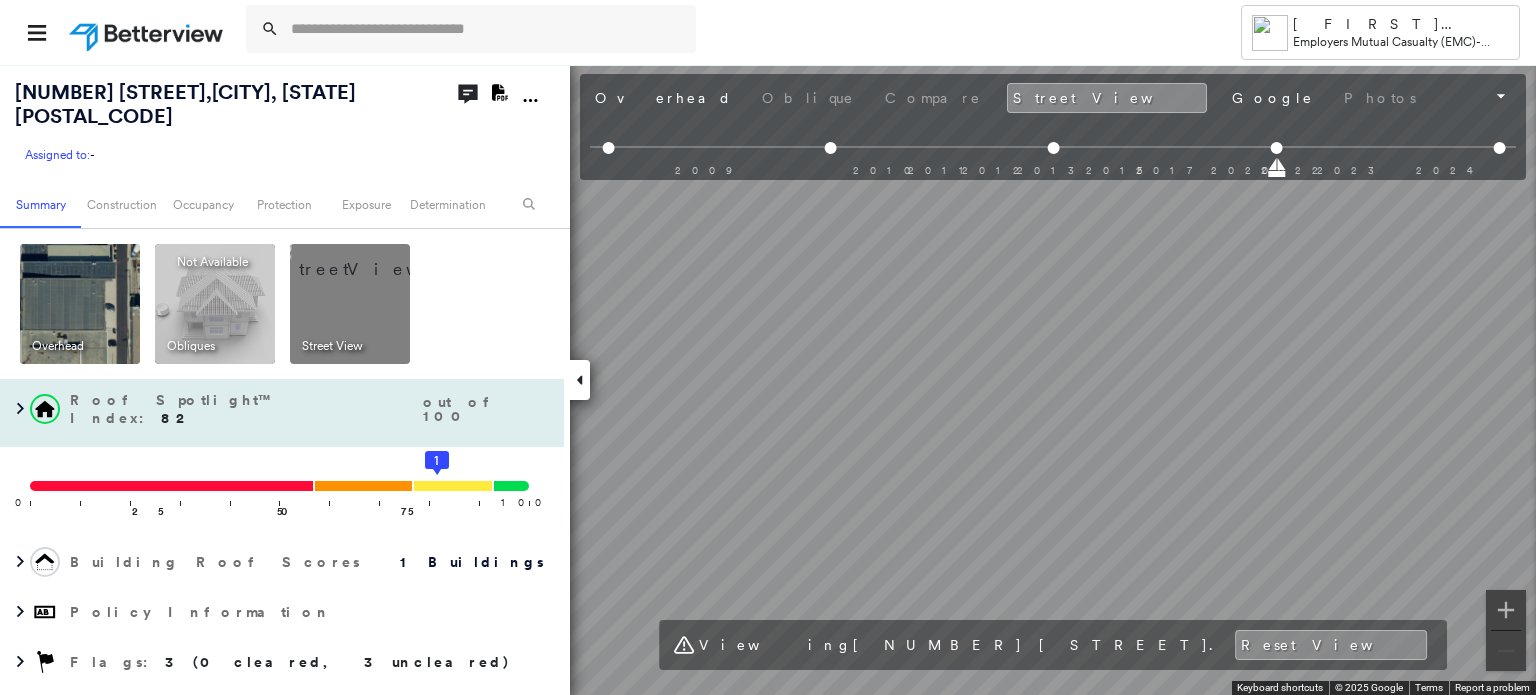 click on "[NUMBER] [STREET], [CITY], [STATE] [POSTAL_CODE] Assigned to: - Assigned to: - Assigned to: - Open Comments Download PDF Report Summary Construction Occupancy Protection Exposure Determination Overhead Obliques Not Available ; Street View Roof Spotlight™ Index : 82 out of 100 0 100 25 50 75 1 Building Roof Scores 1 Buildings Policy Information Flags : 3 (0 cleared, 3 uncleared) Construction Roof Spotlights : Ponding, Staining, HVAC, Skylight, Vent and 1 more Property Features Roof Size & Shape : 1 building - Gable | Metal Panel Assessor and MLS Details Property Lookup BuildZoom - Building Permit Data and Analysis Occupancy Ownership Place Detail Geocode Smarty Streets - Surrounding Properties Protection Protection Exposure FEMA Risk Index Flood Regional Hazard: 1 out of 5 Crime Regional Hazard: 3 out of 5 Additional Perils Guidewire HazardHub HazardHub Risks MLS Photos Determination Flags : 3 (0 cleared, 3 uncleared) Uncleared Flags (3) Cleared Flags (0) METL Metal Roofs Flagged [DATE] Clear Low Clear High" at bounding box center [768, 379] 